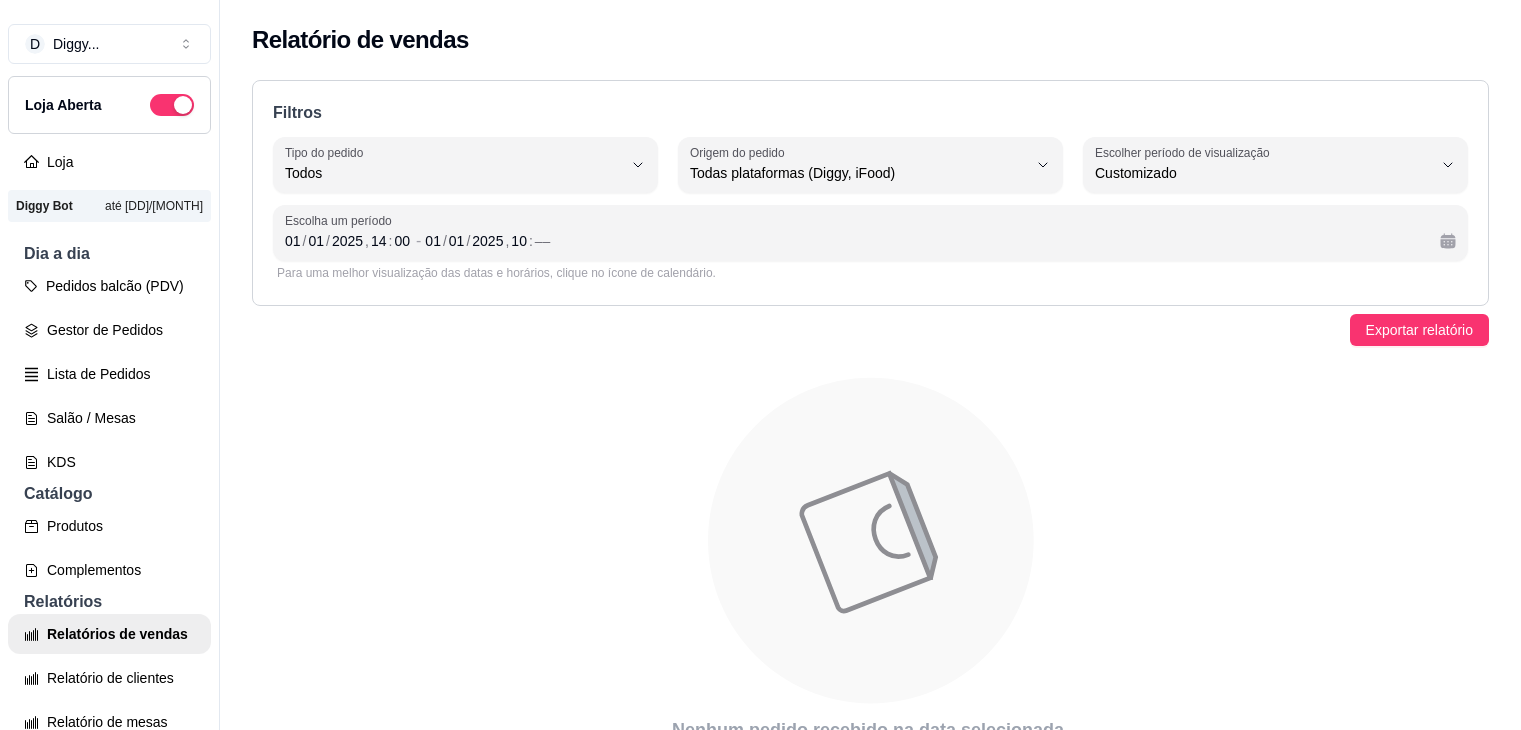 select on "ALL" 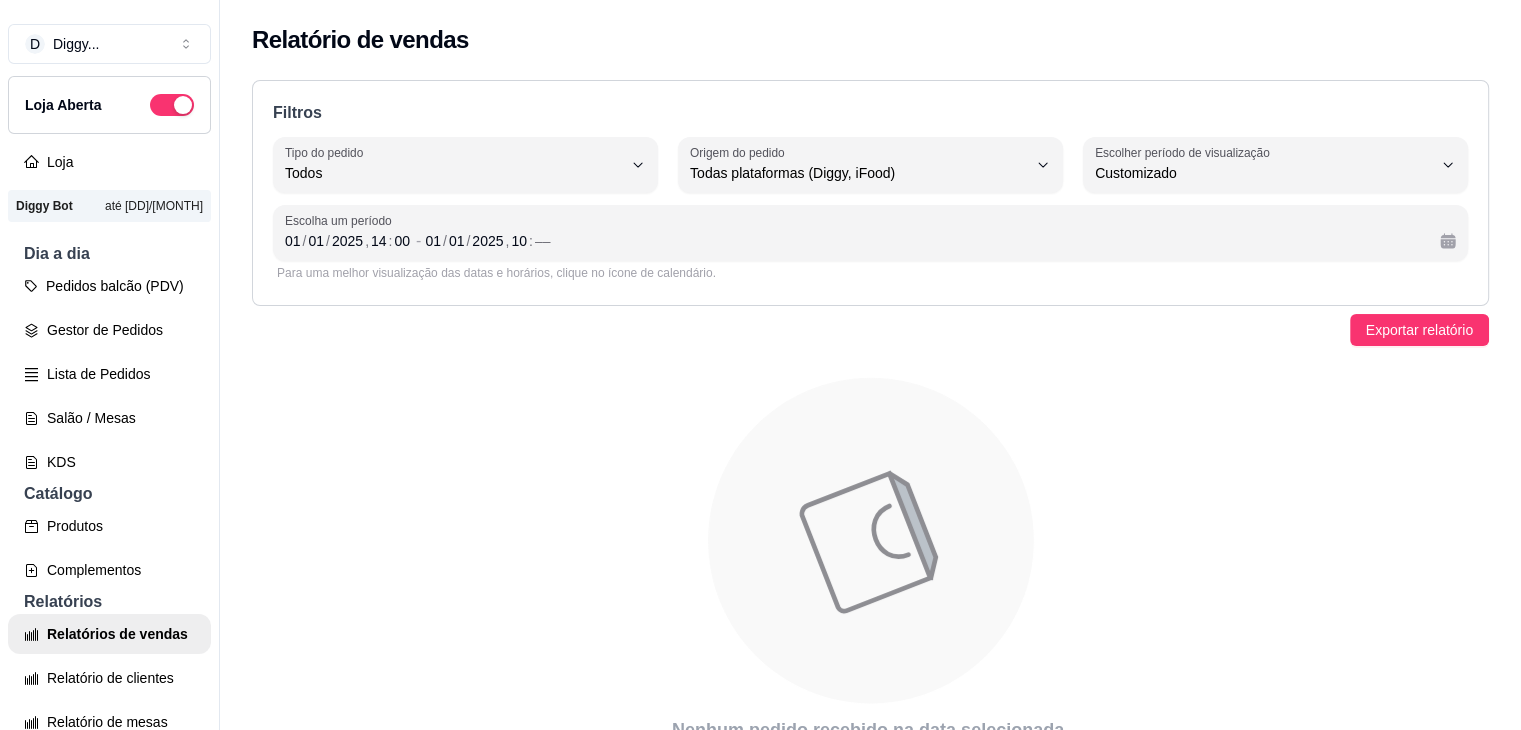 scroll, scrollTop: 640, scrollLeft: 0, axis: vertical 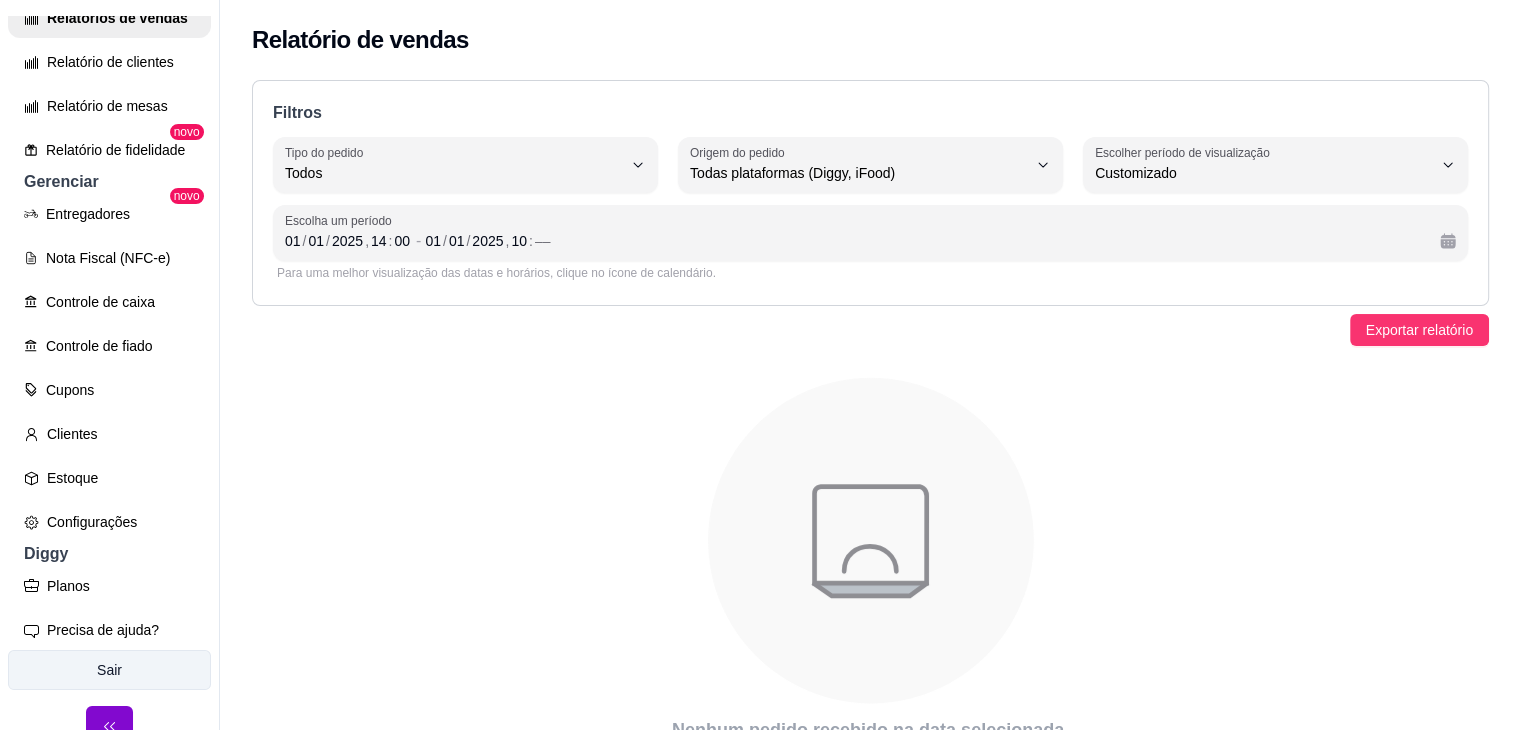 click on "Sair" at bounding box center [109, 670] 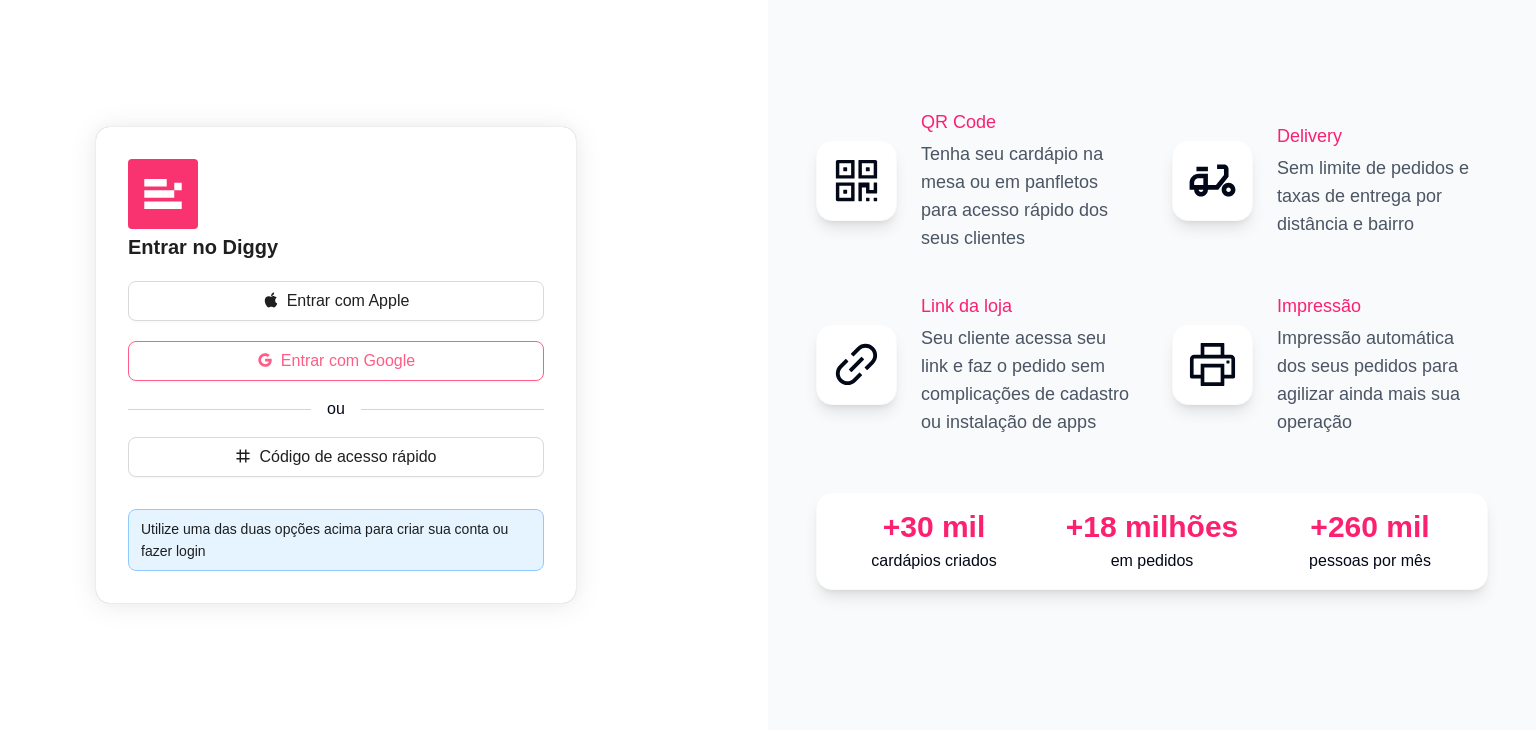click on "Entrar com Google" at bounding box center (336, 361) 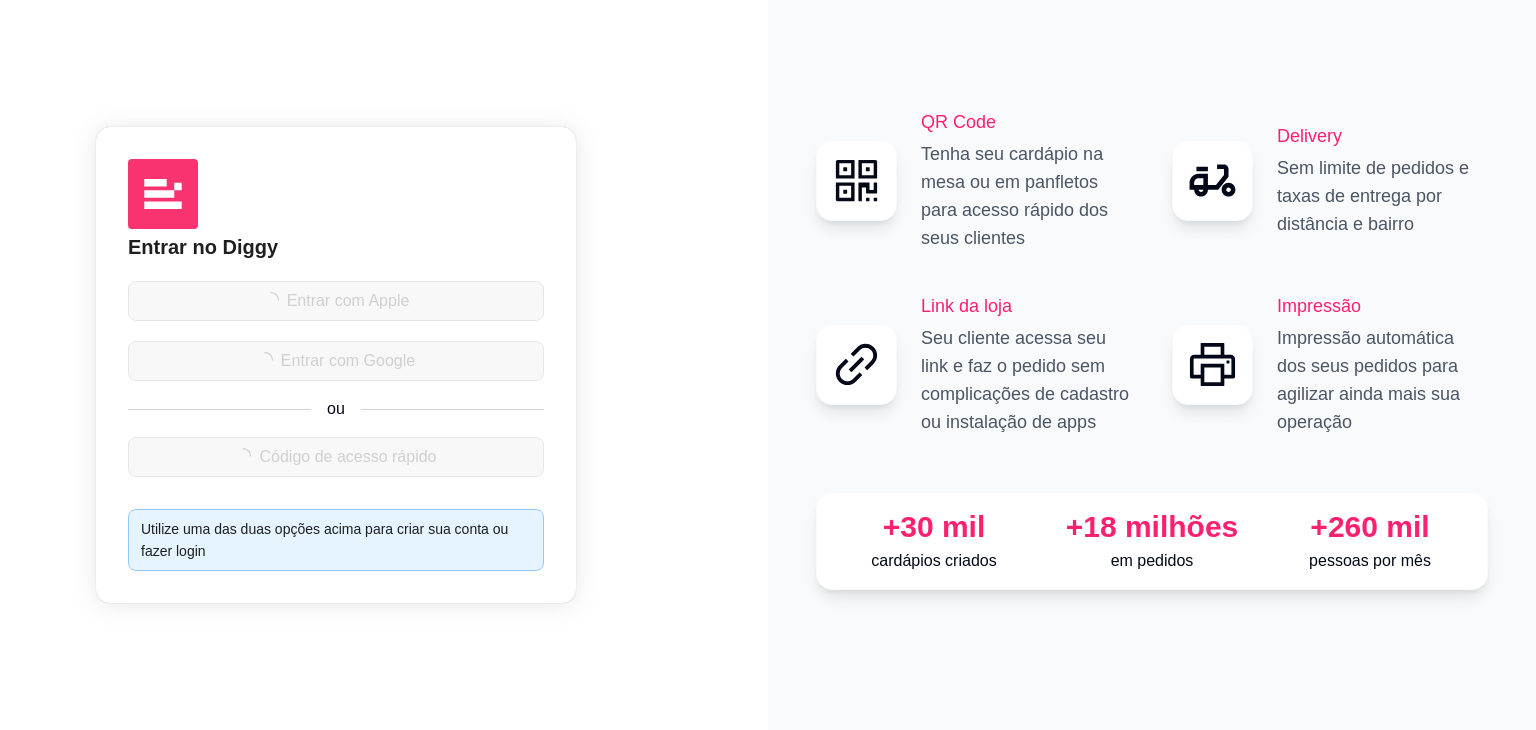 select on "ALL" 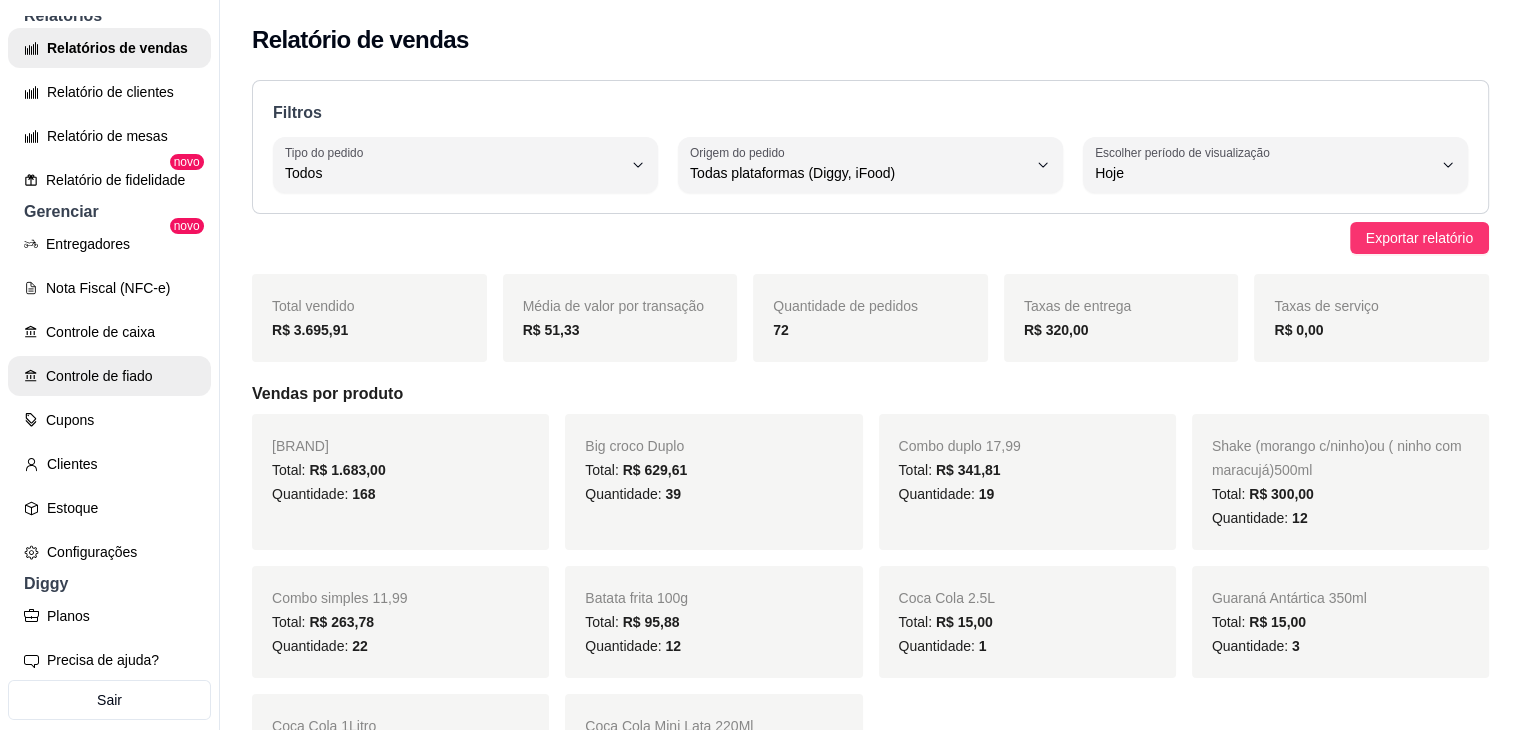 scroll, scrollTop: 627, scrollLeft: 0, axis: vertical 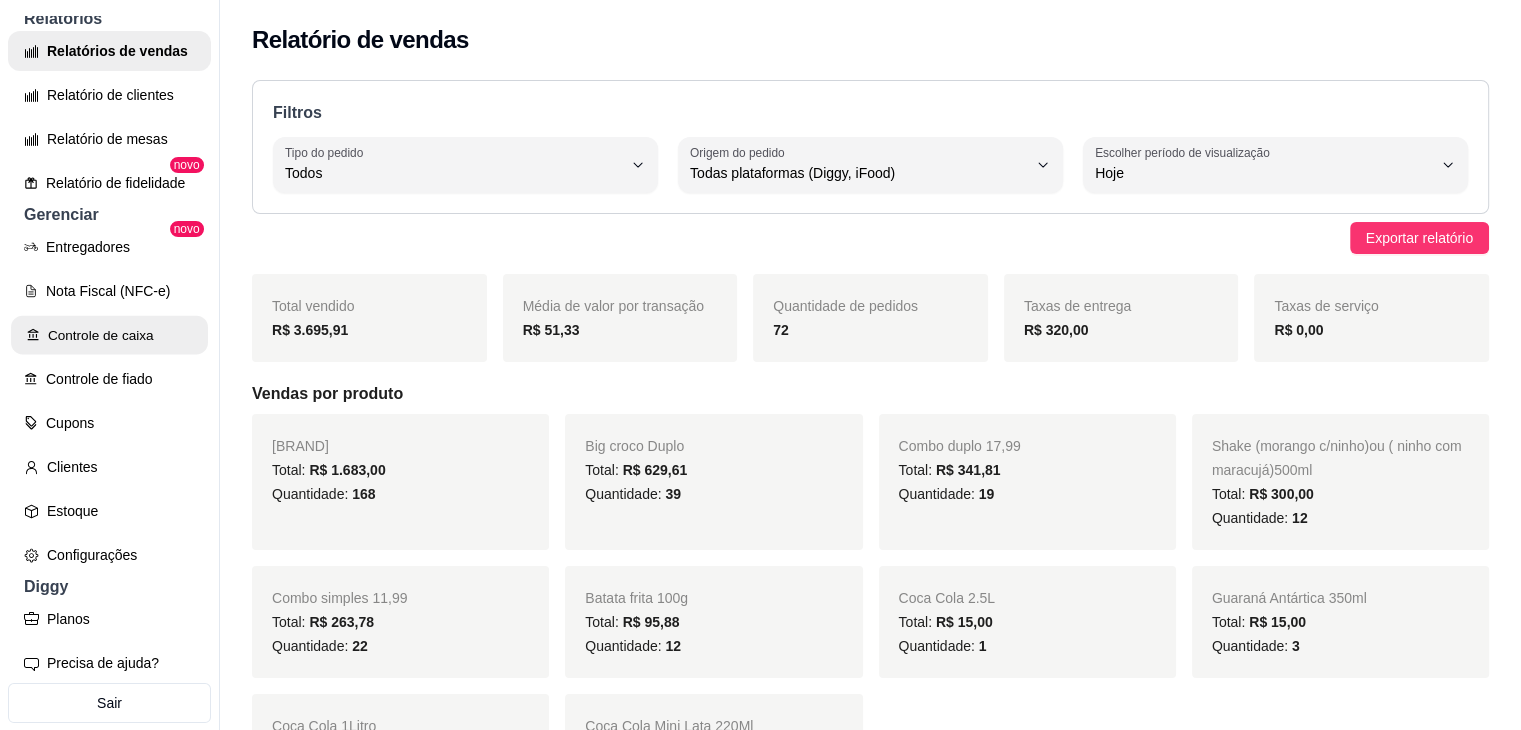 click on "Controle de caixa" at bounding box center [109, 335] 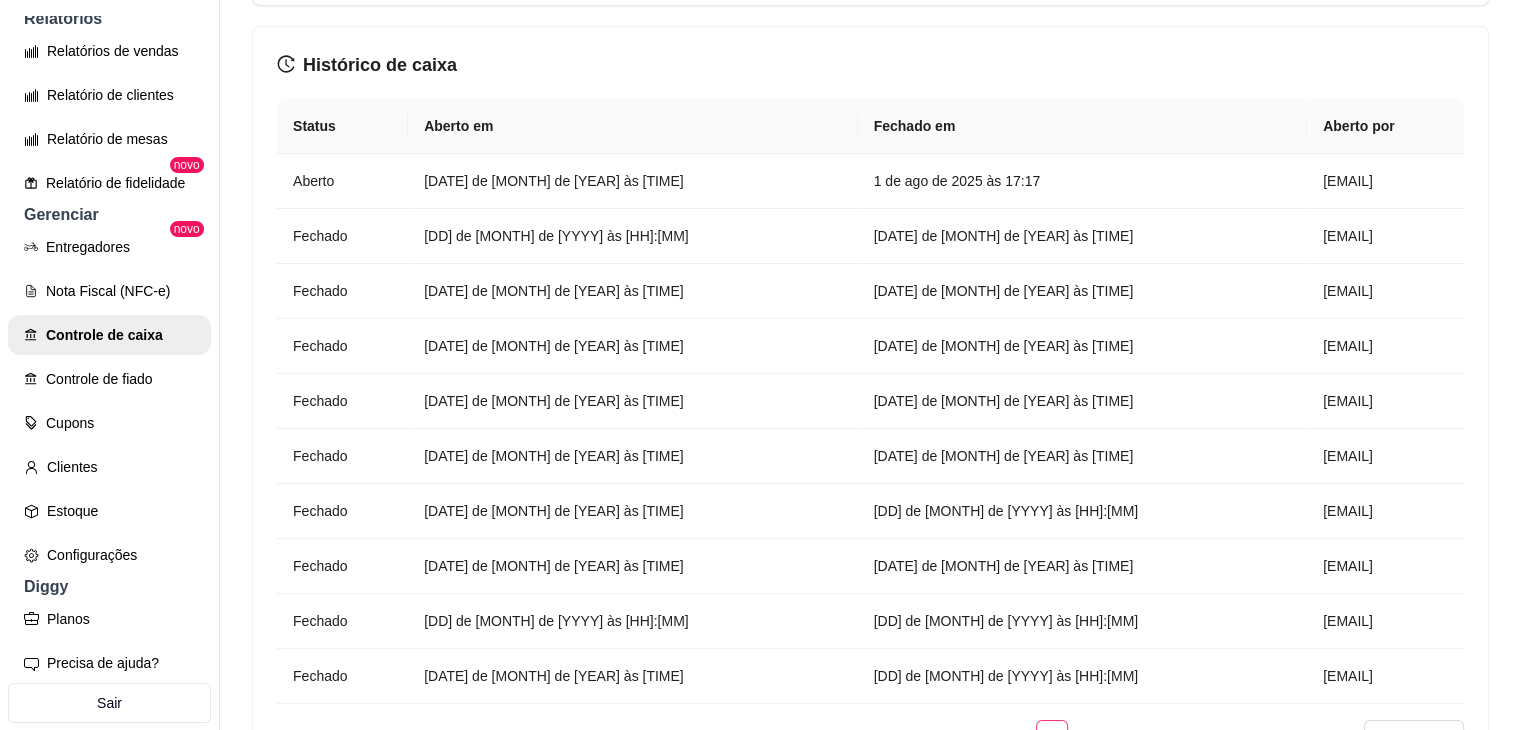 scroll, scrollTop: 2326, scrollLeft: 0, axis: vertical 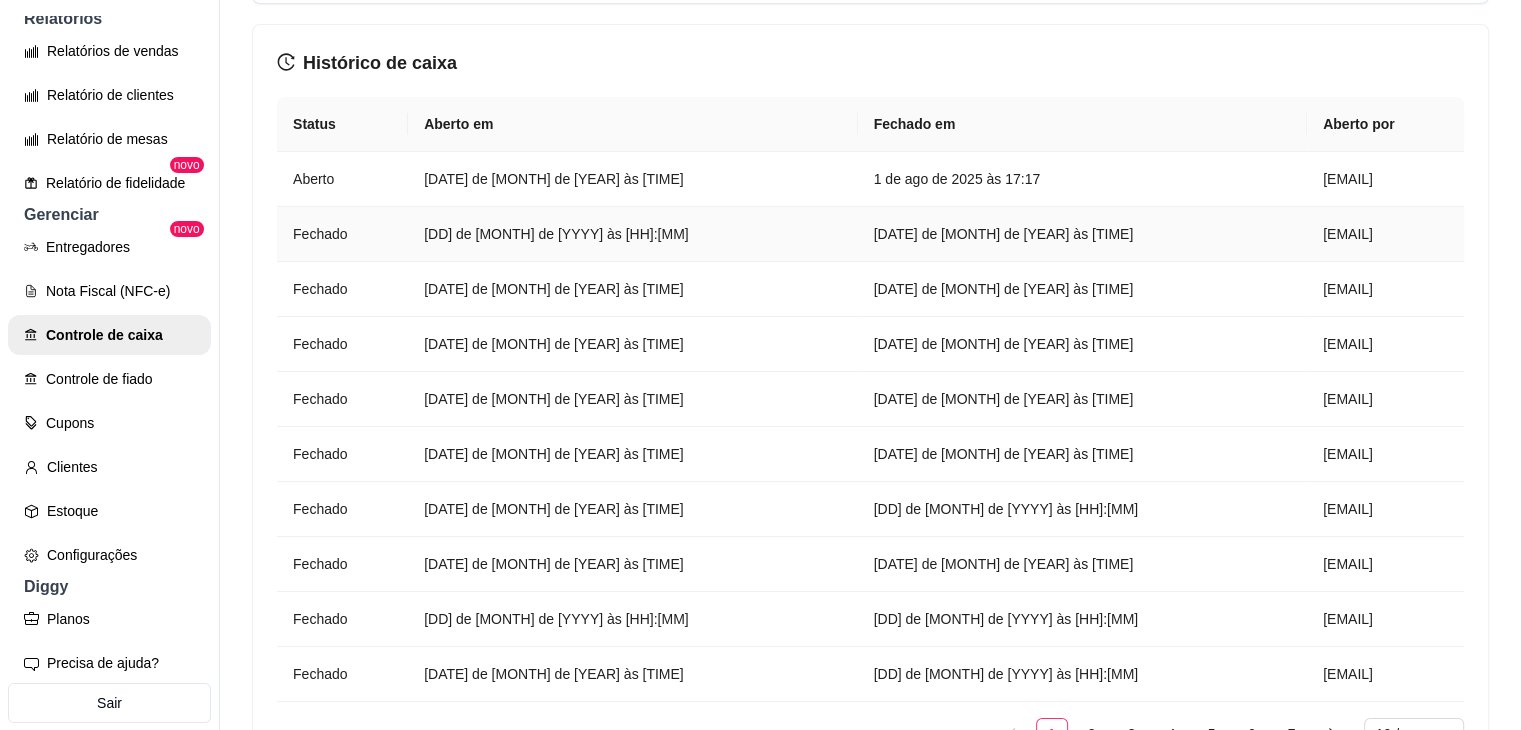 click on "[DATE] de [MONTH] de [YEAR] às [TIME]" at bounding box center [1082, 234] 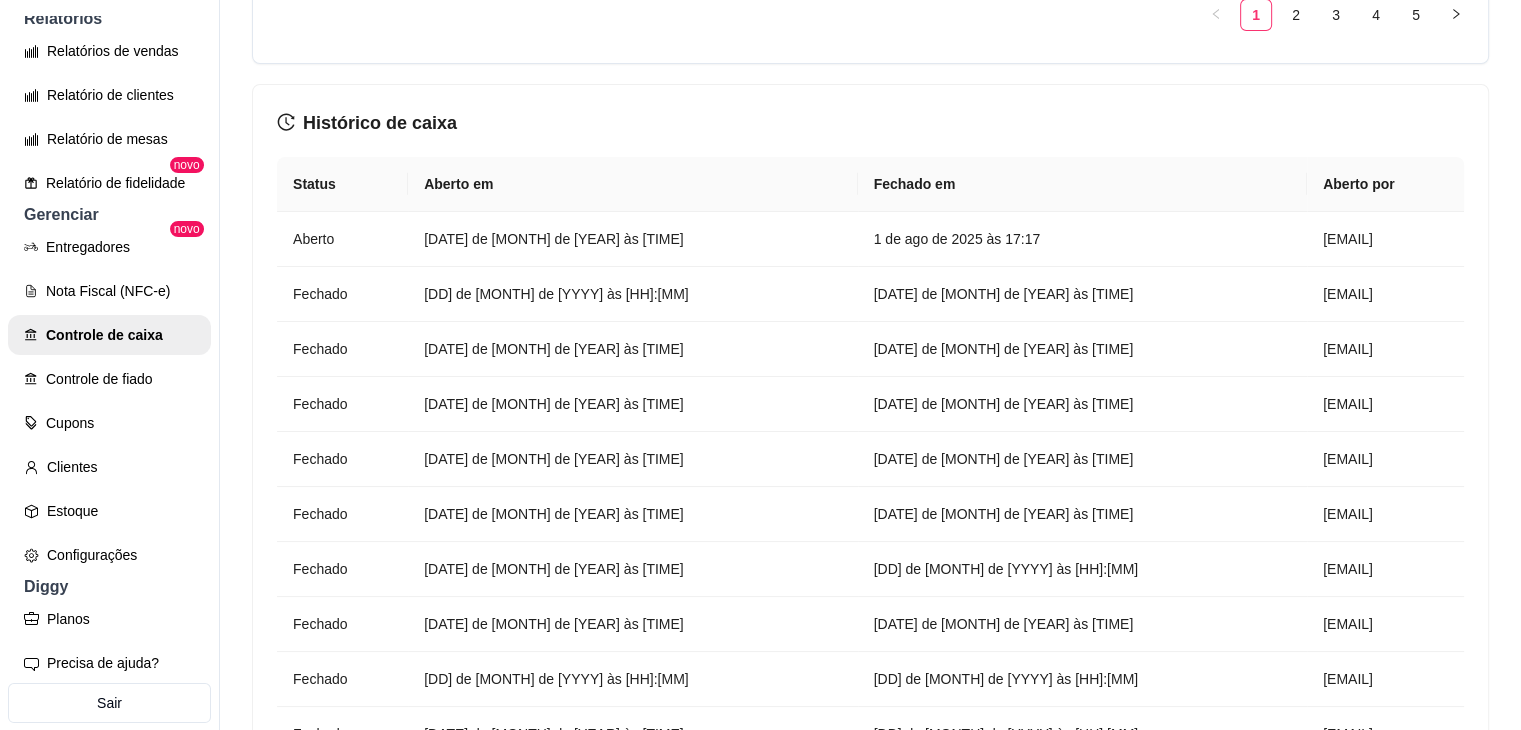 scroll, scrollTop: 2267, scrollLeft: 0, axis: vertical 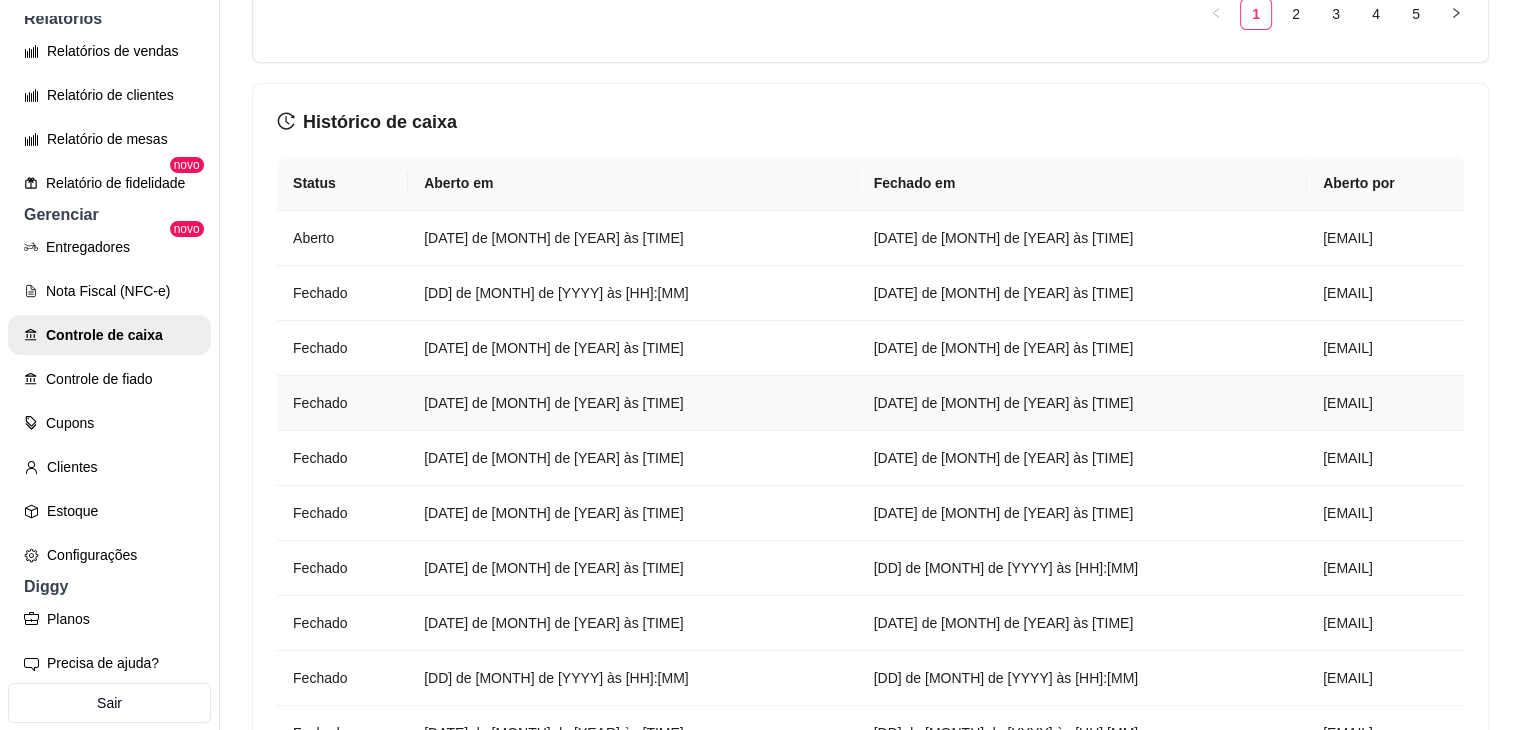 click on "[DATE] de [MONTH] de [YEAR] às [TIME]" at bounding box center (632, 403) 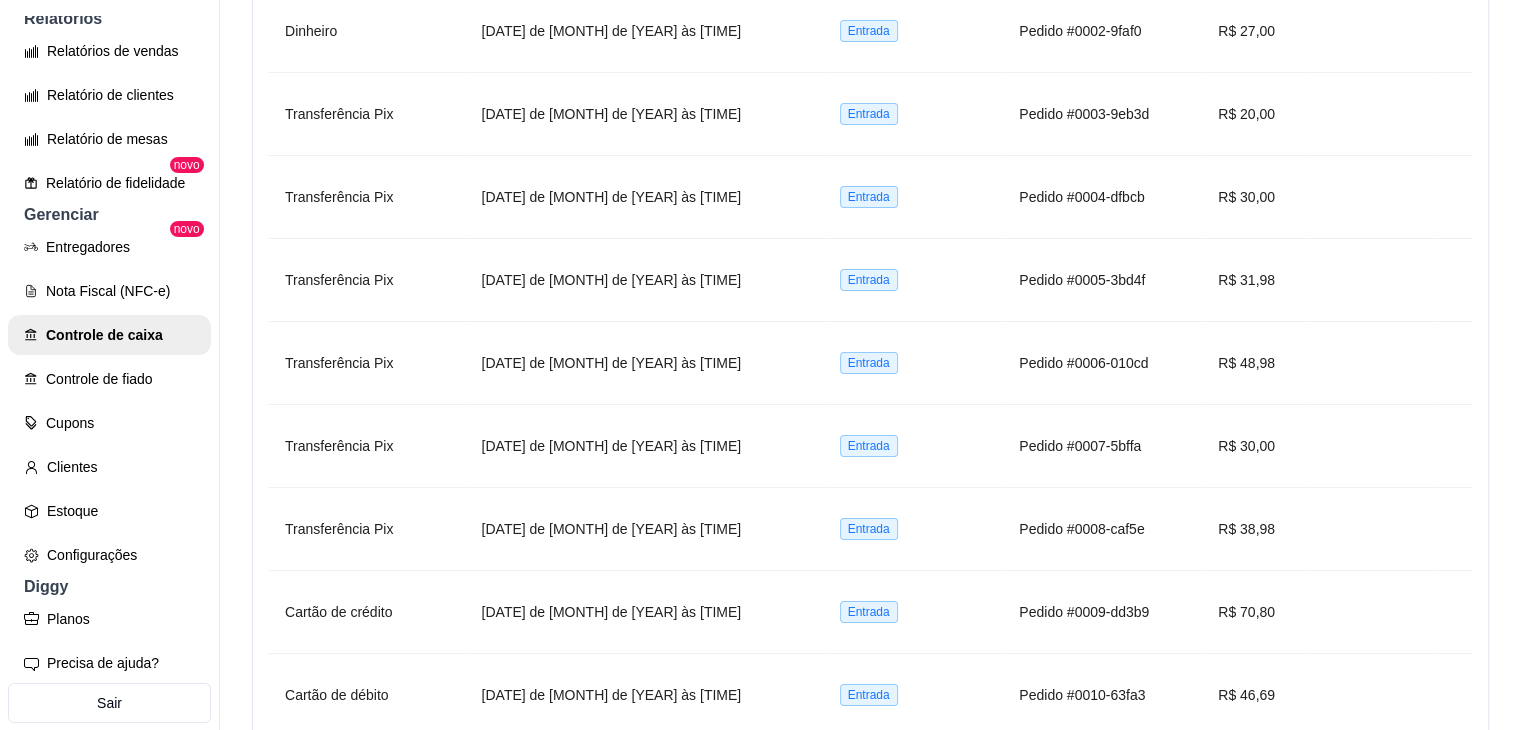 scroll, scrollTop: 1680, scrollLeft: 0, axis: vertical 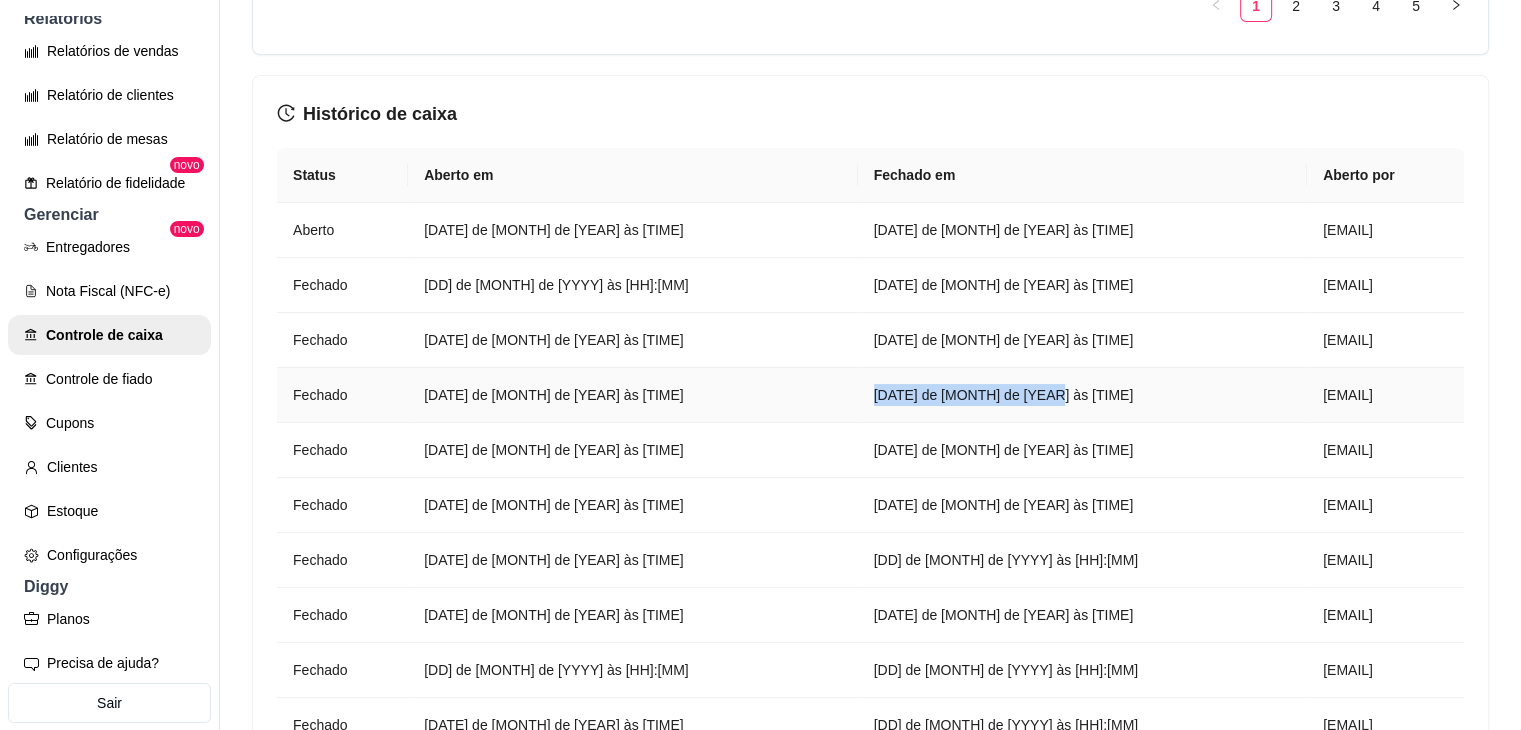 drag, startPoint x: 777, startPoint y: 392, endPoint x: 958, endPoint y: 392, distance: 181 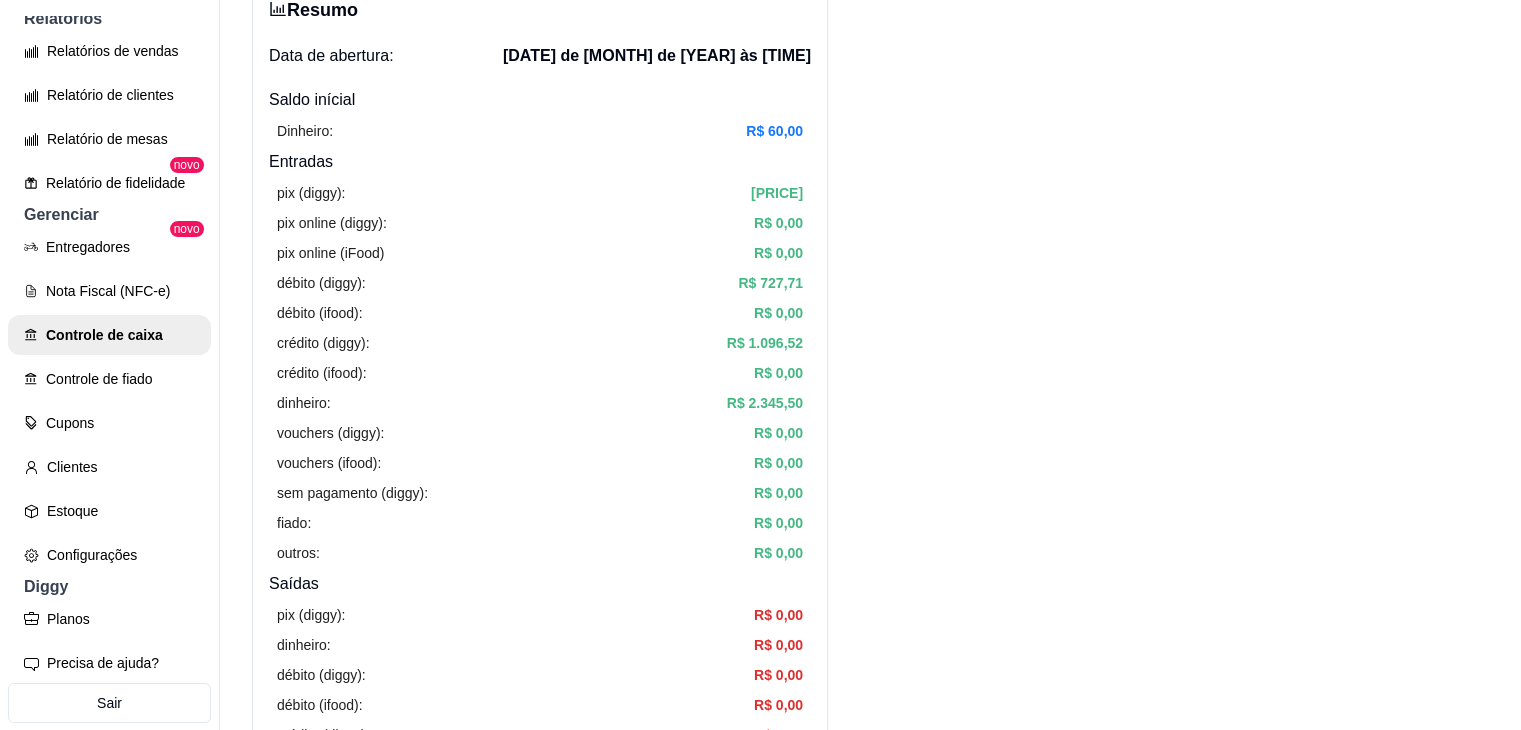scroll, scrollTop: 120, scrollLeft: 0, axis: vertical 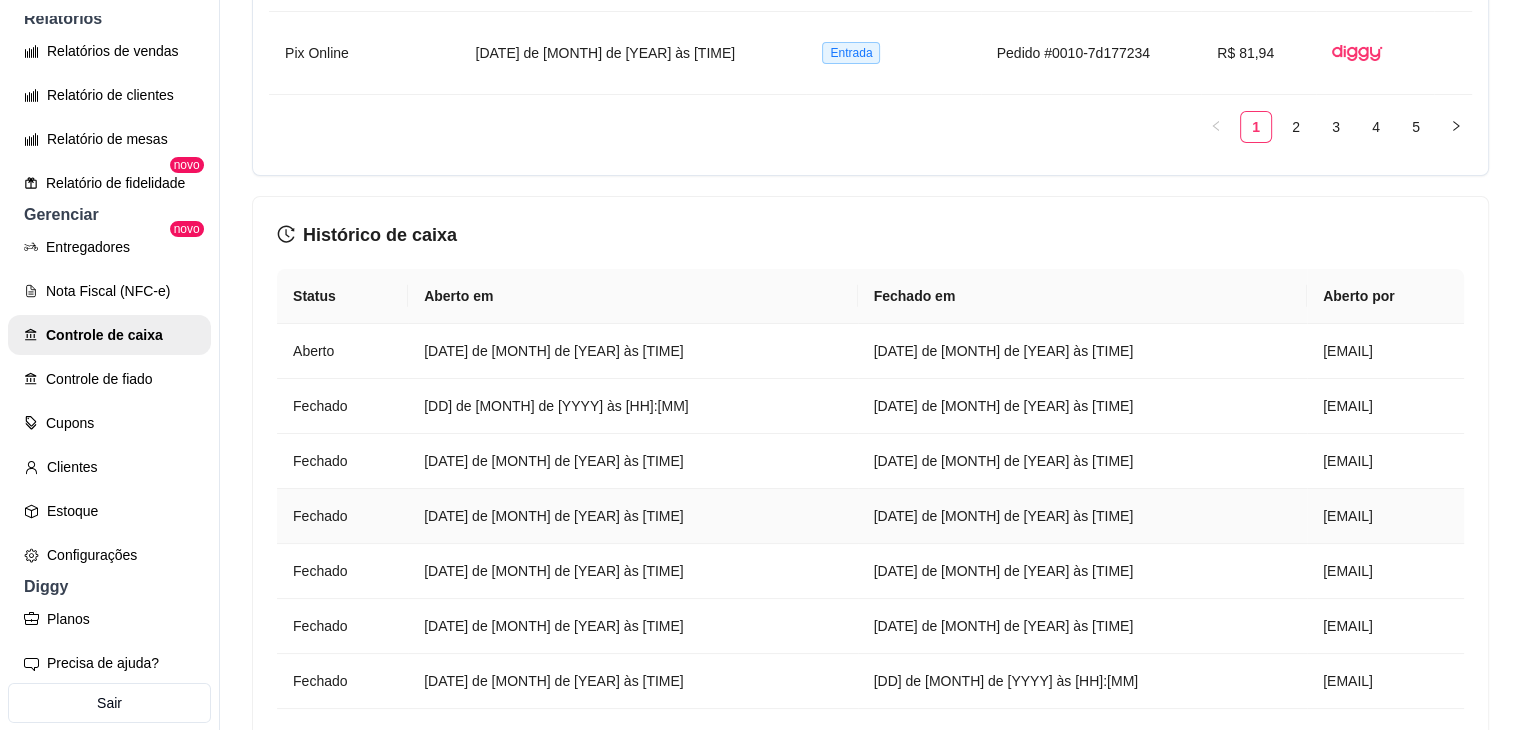 click on "[DATE] de [MONTH] de [YEAR] às [TIME]" at bounding box center (632, 516) 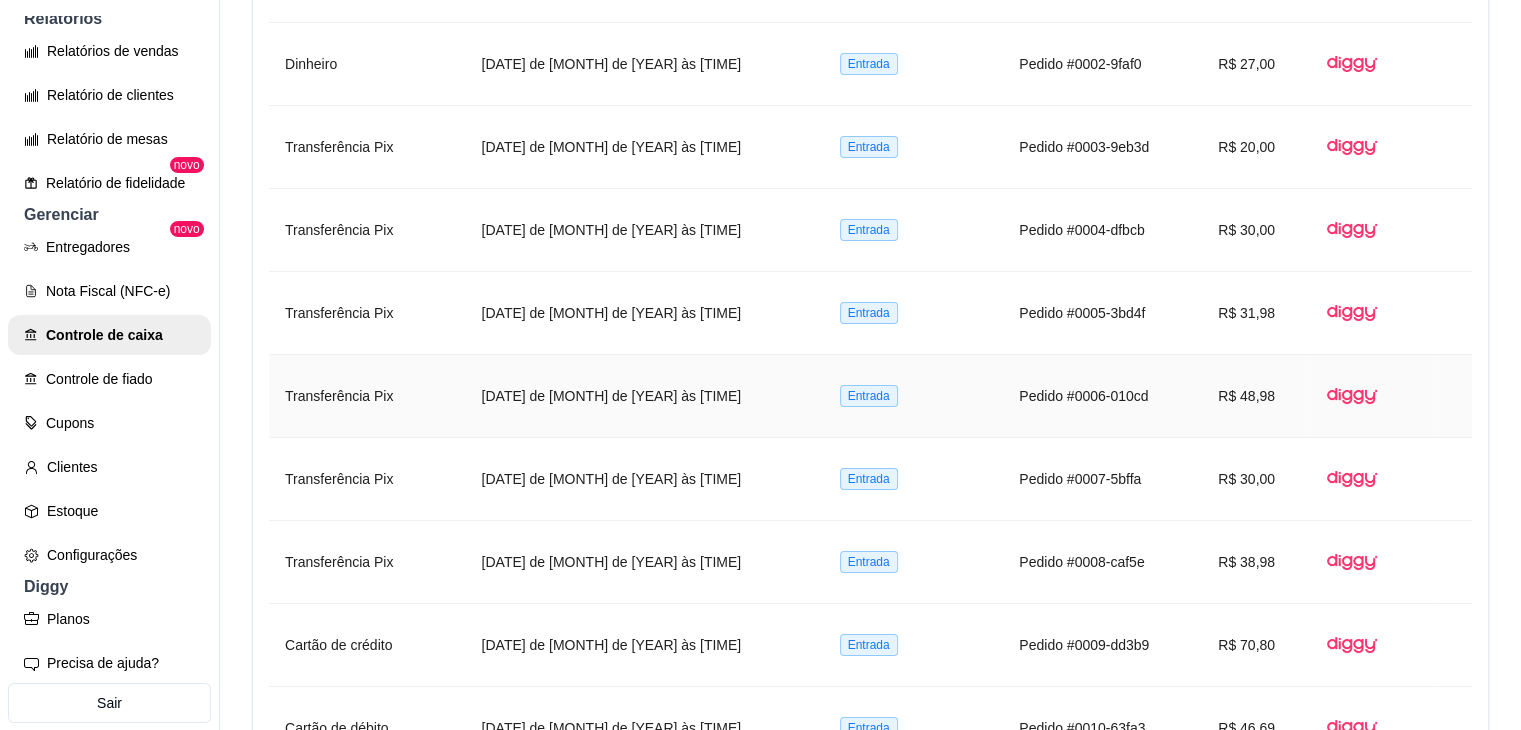 scroll, scrollTop: 1680, scrollLeft: 0, axis: vertical 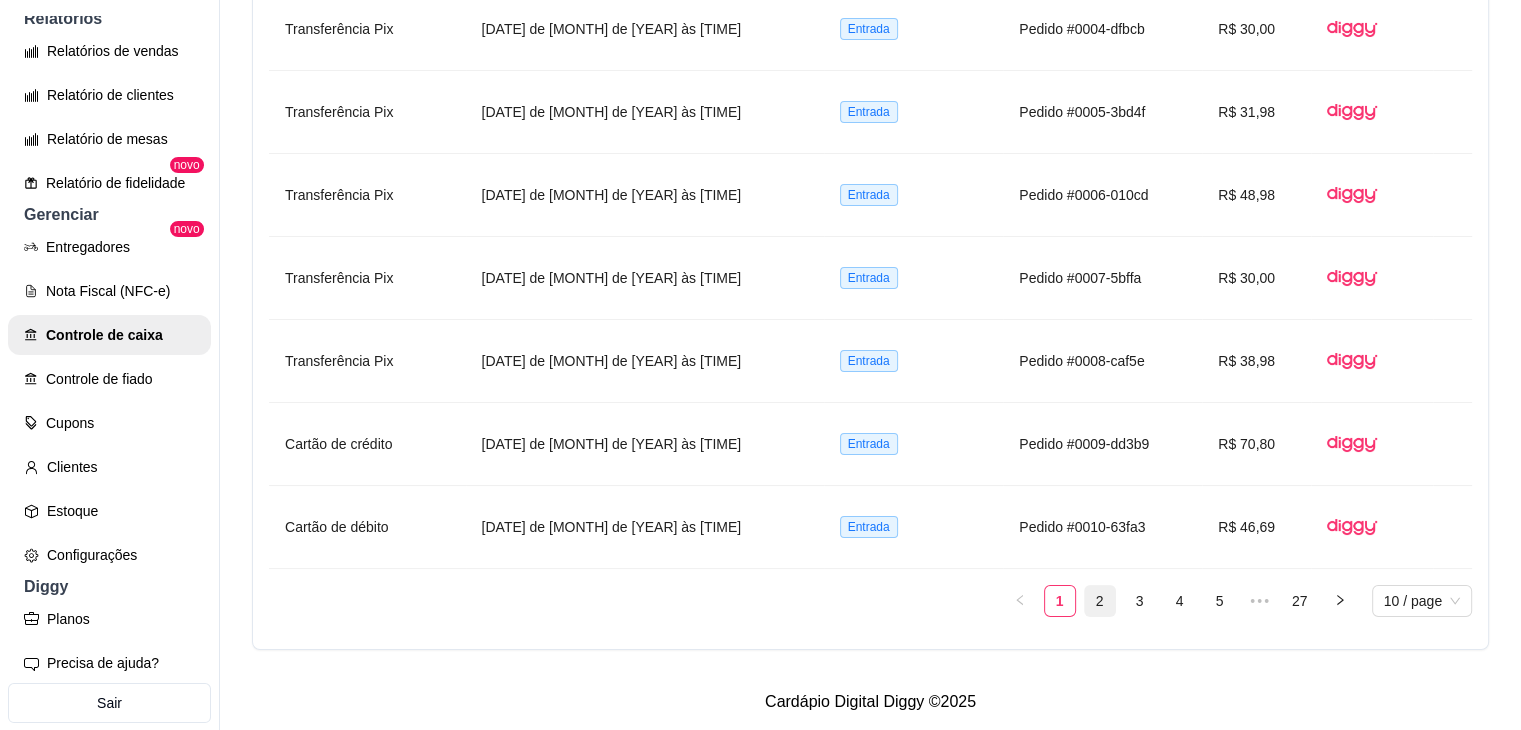 click on "2" at bounding box center (1100, 601) 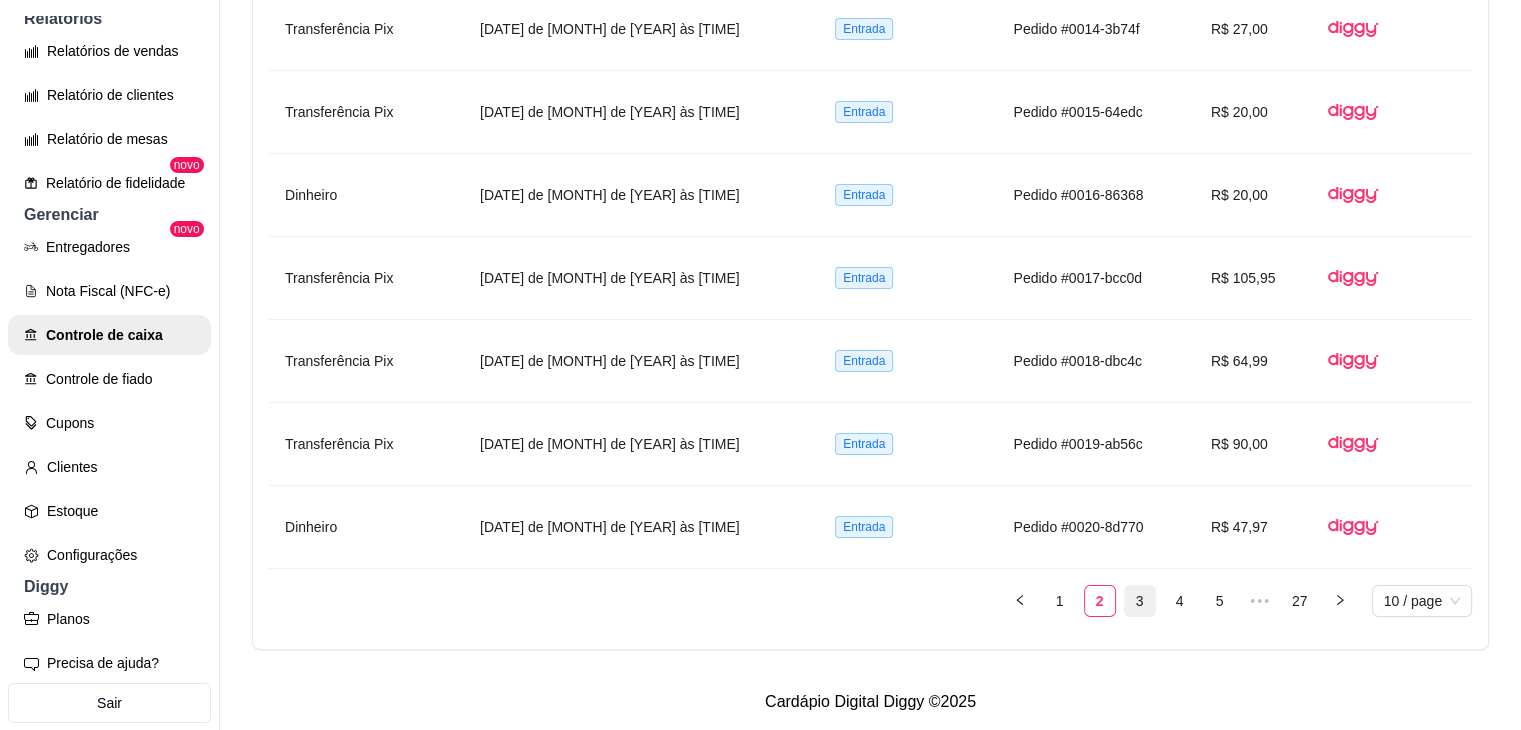 click on "3" at bounding box center (1140, 601) 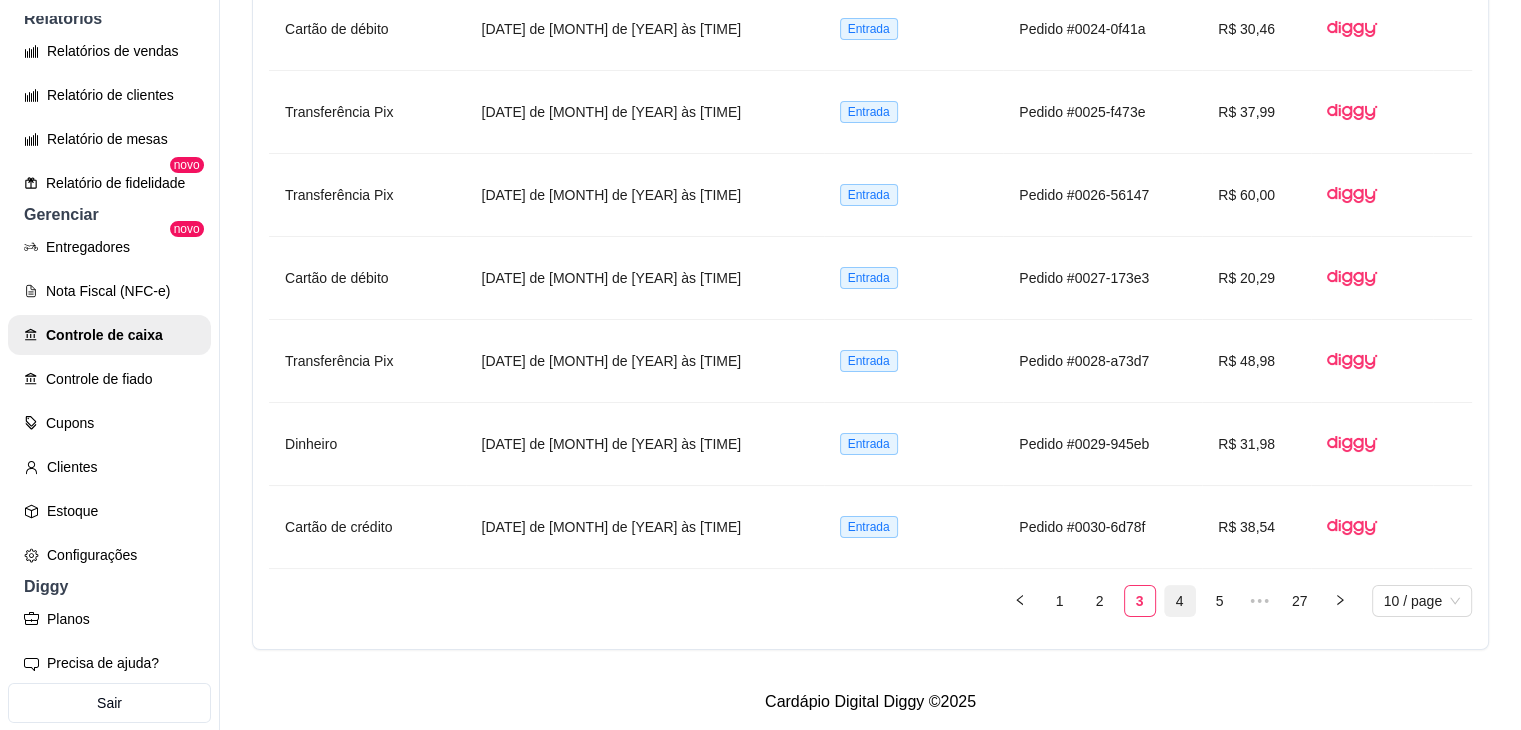 click on "4" at bounding box center [1180, 601] 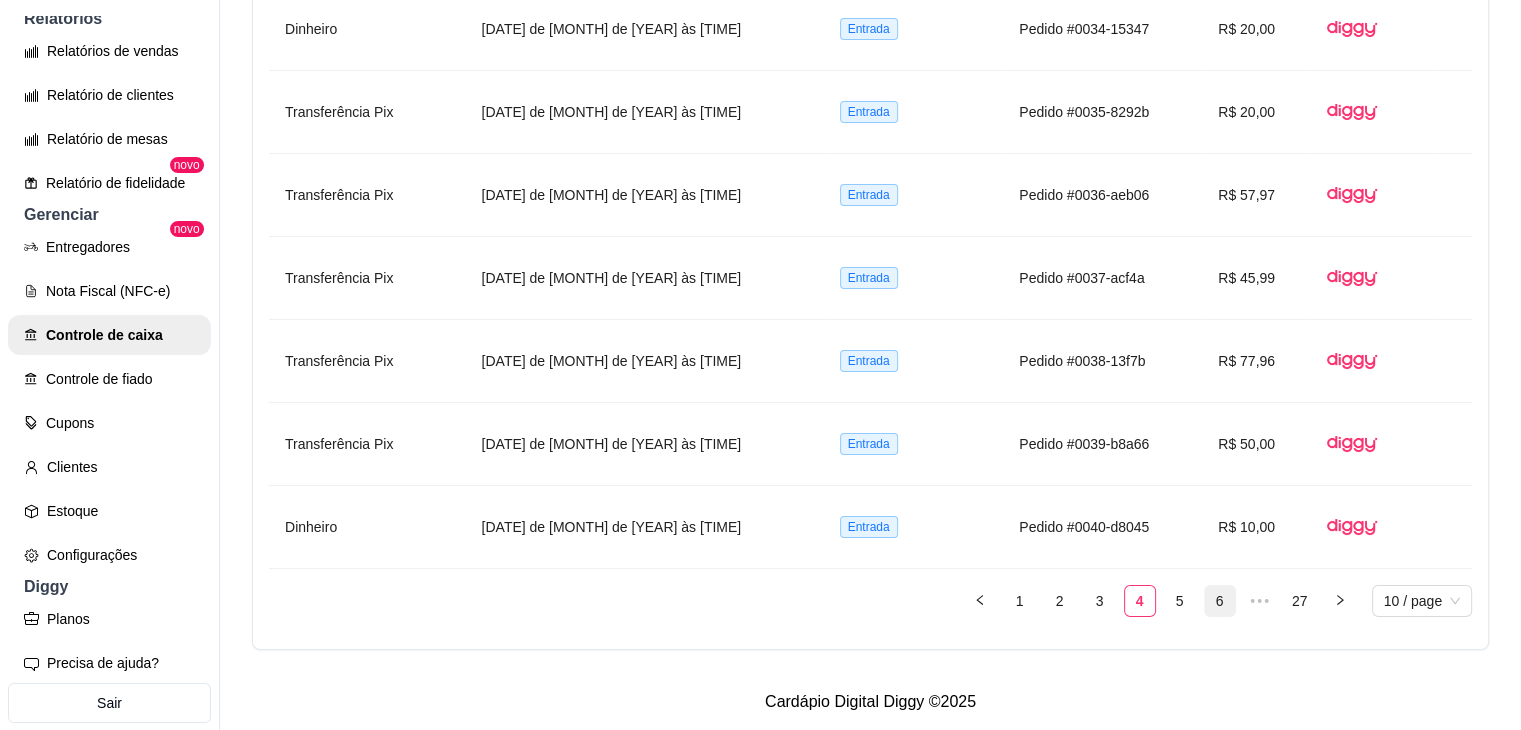 click on "6" at bounding box center [1220, 601] 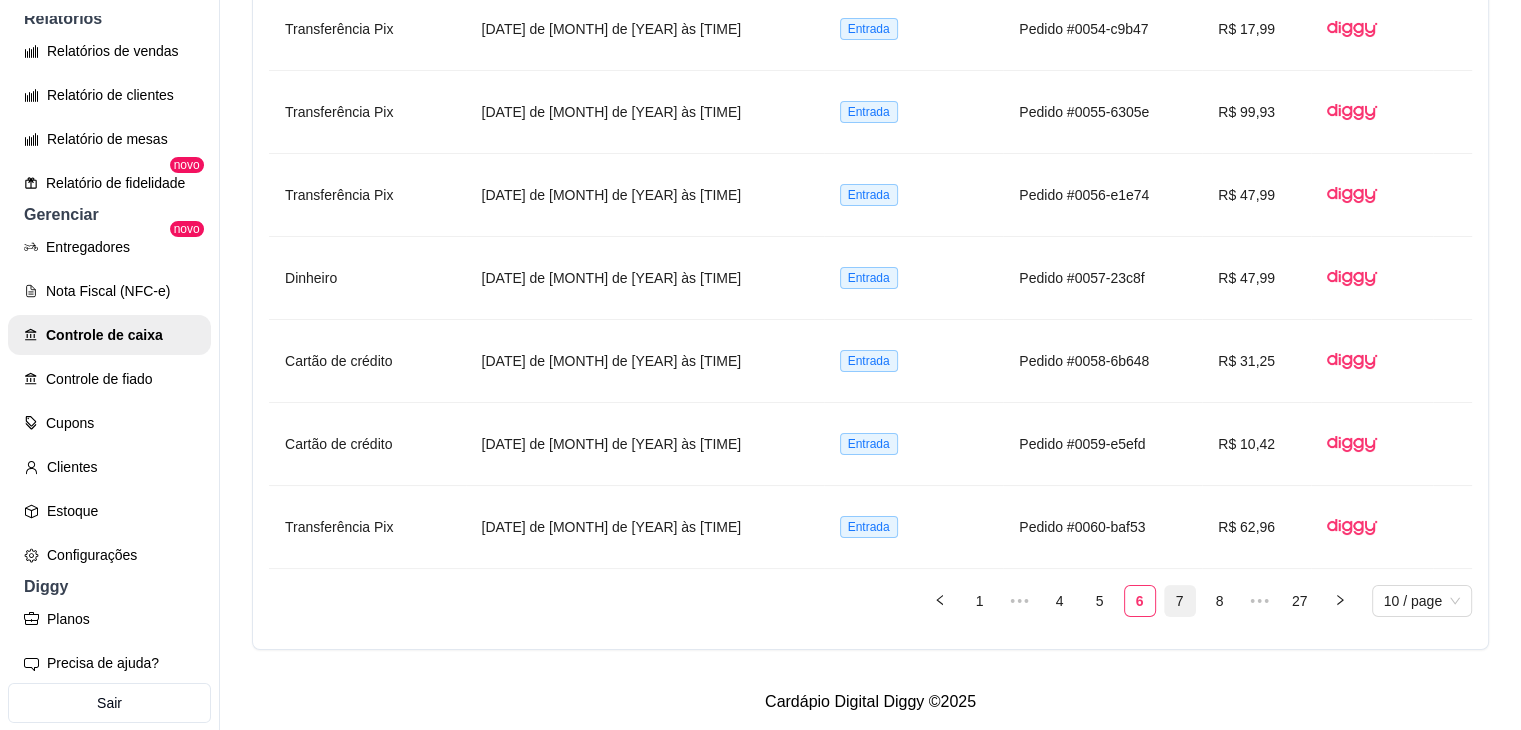 click on "7" at bounding box center (1180, 601) 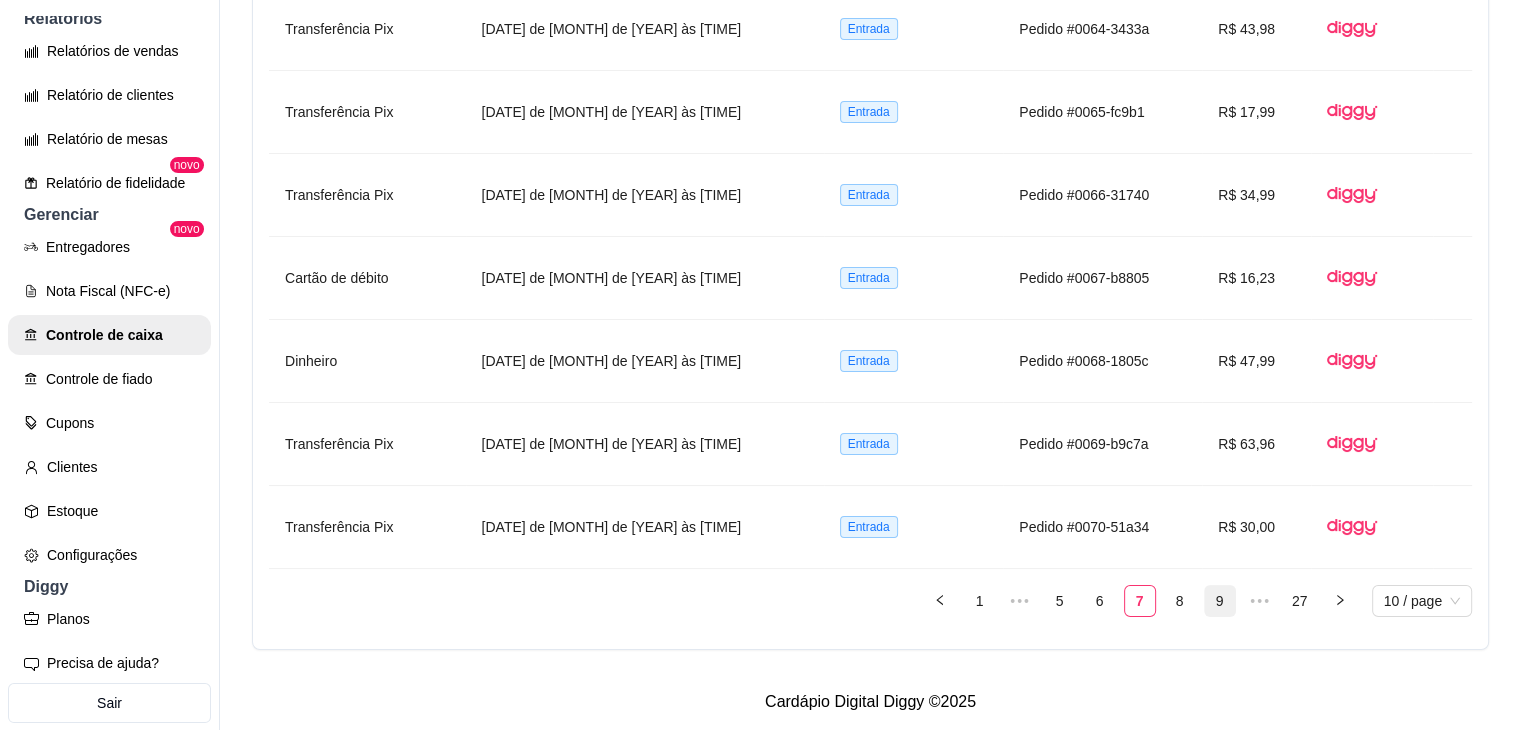 click on "9" at bounding box center [1220, 601] 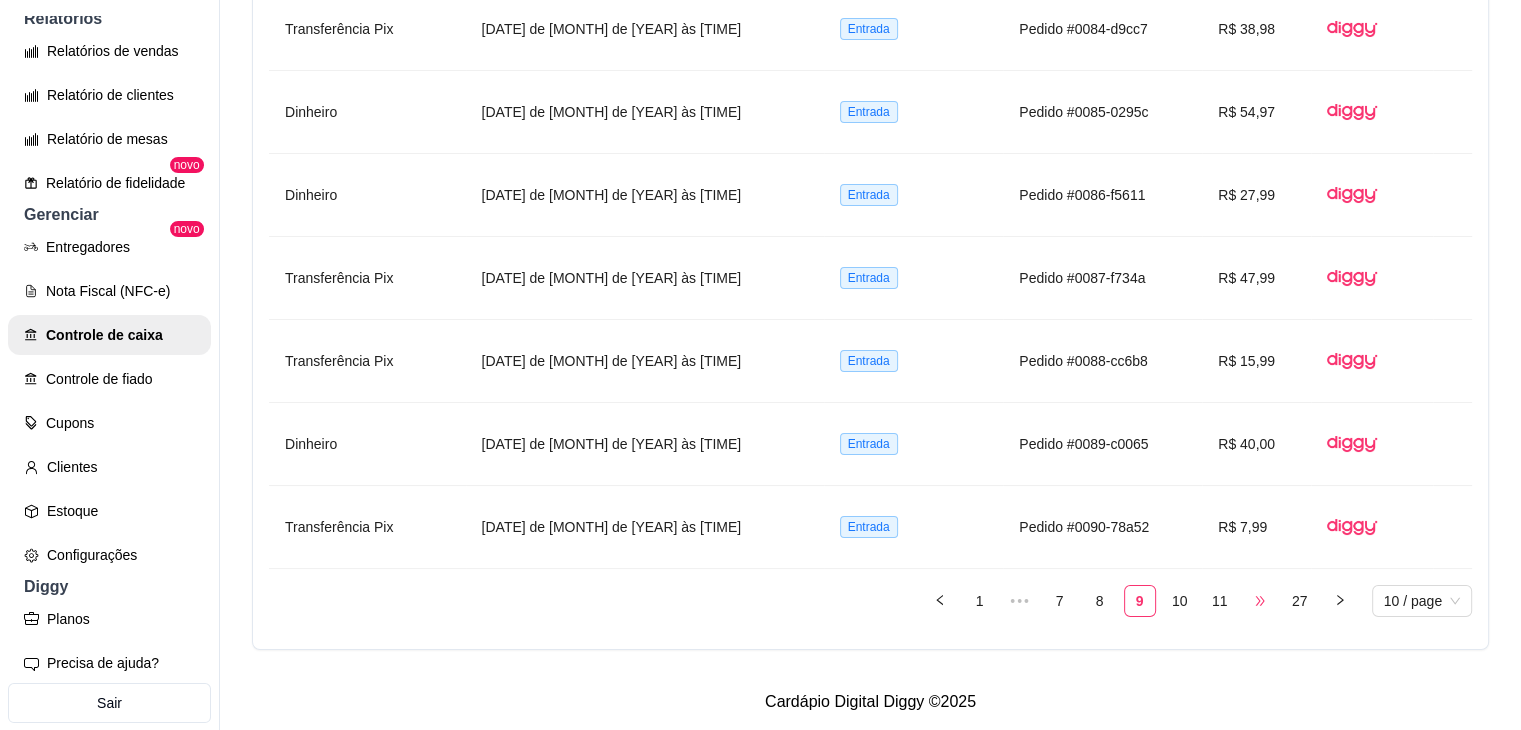 click on "•••" at bounding box center (1260, 601) 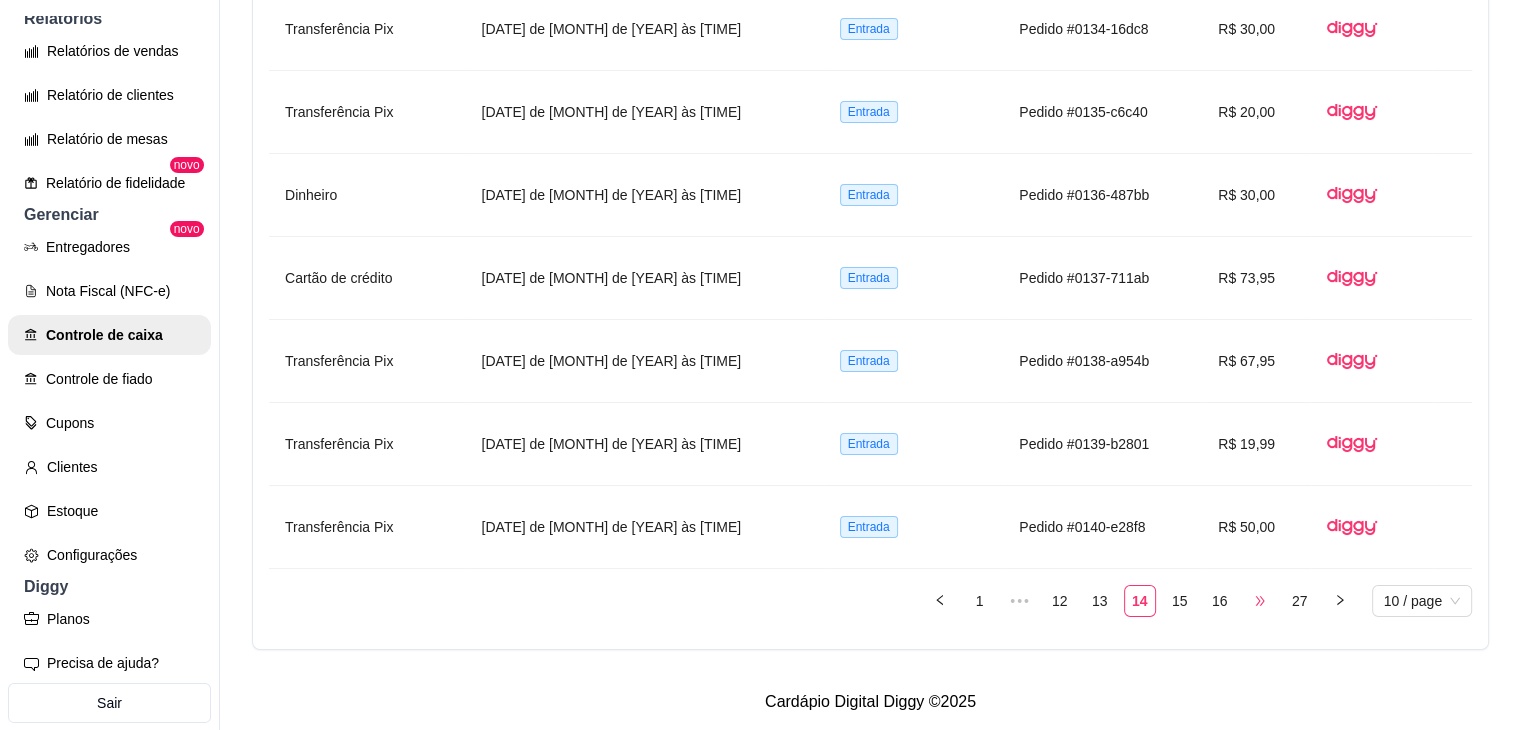 click on "•••" at bounding box center [1260, 601] 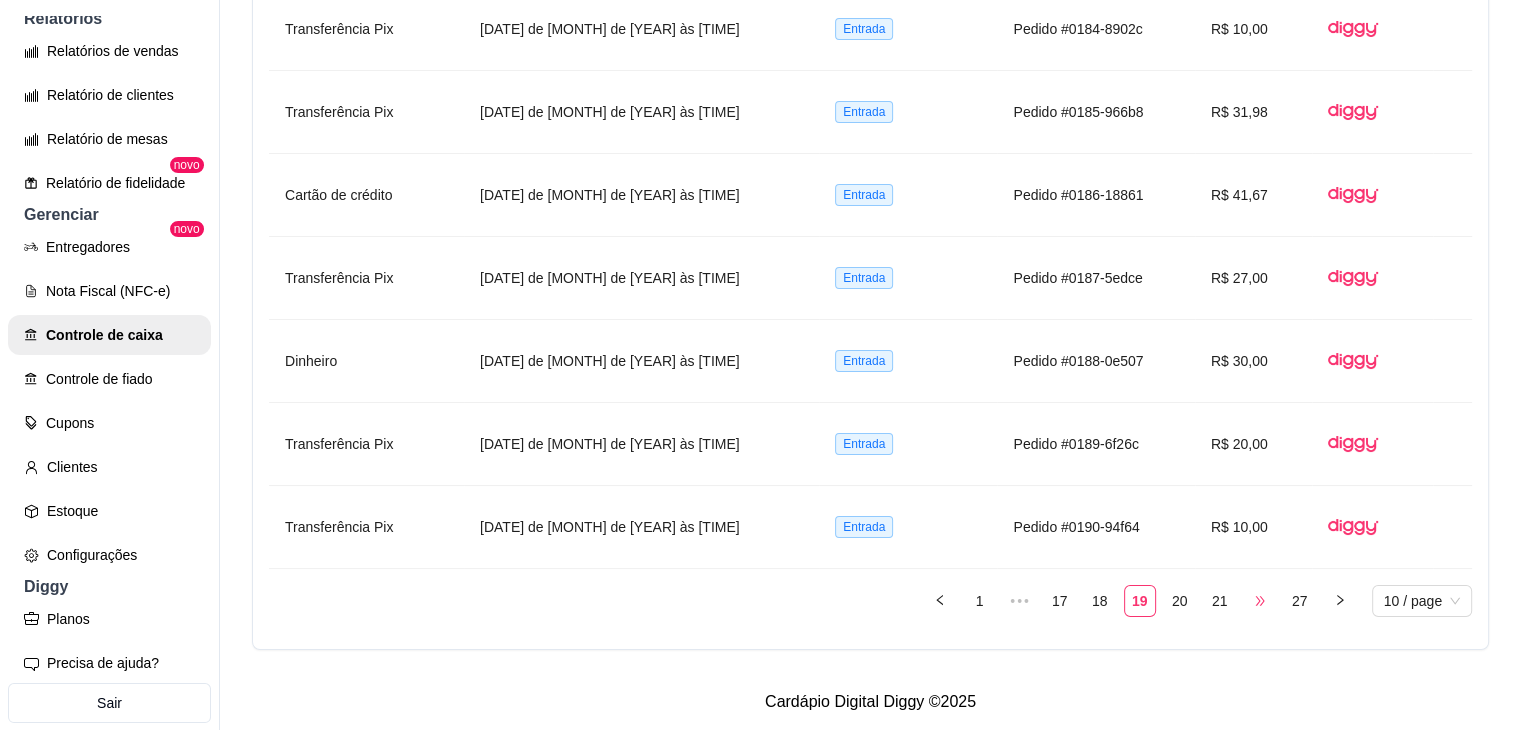 click on "•••" at bounding box center [1260, 601] 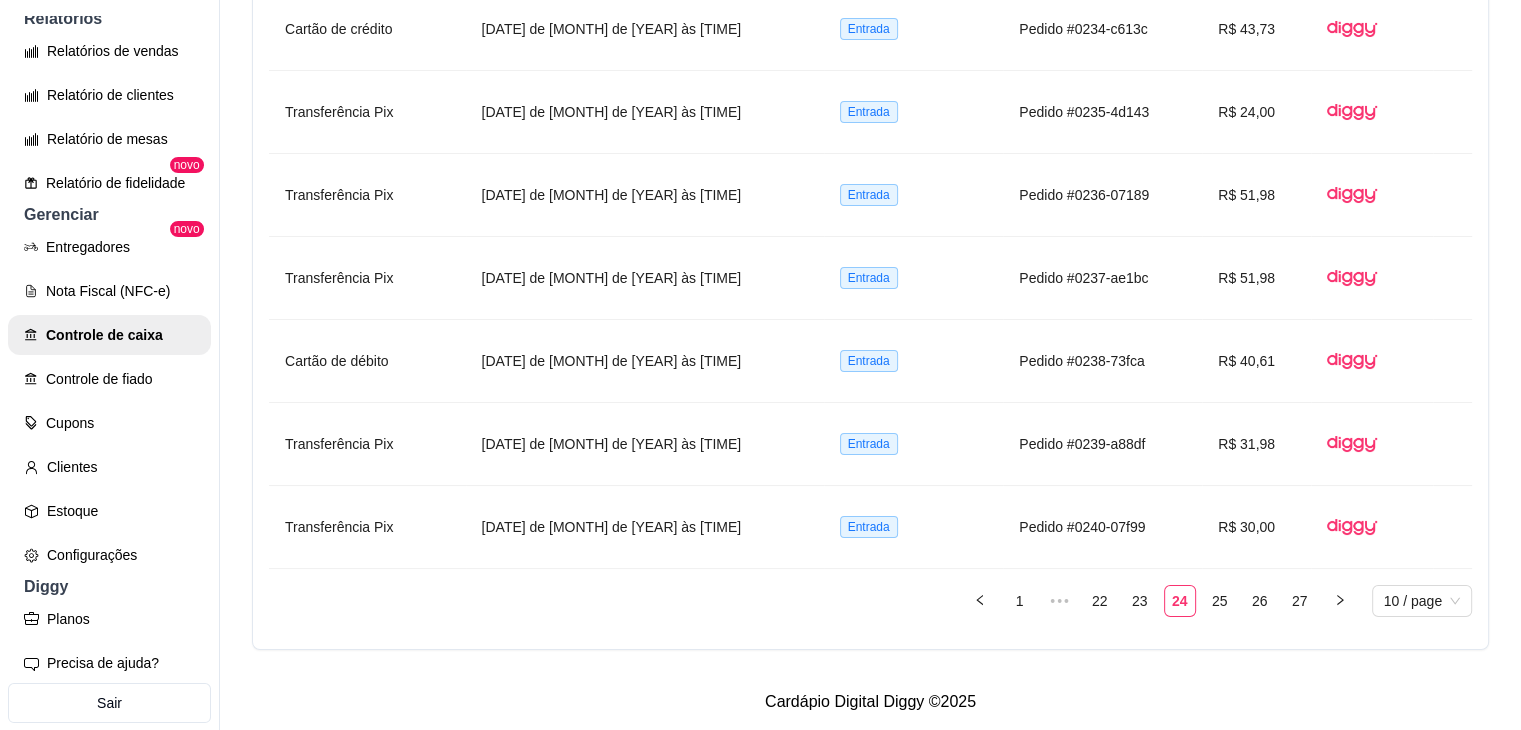 click on "26" at bounding box center [1260, 601] 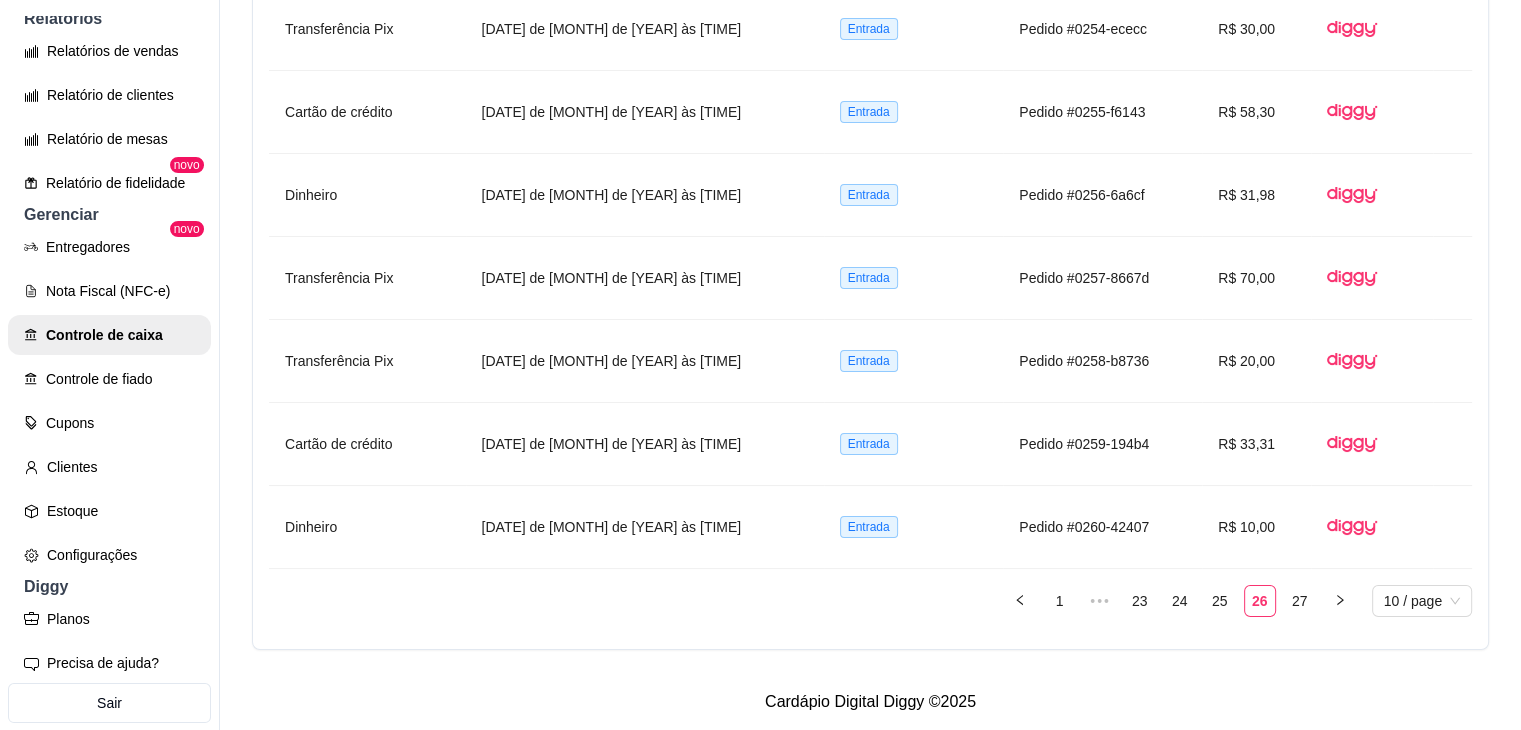 click on "26" at bounding box center (1260, 601) 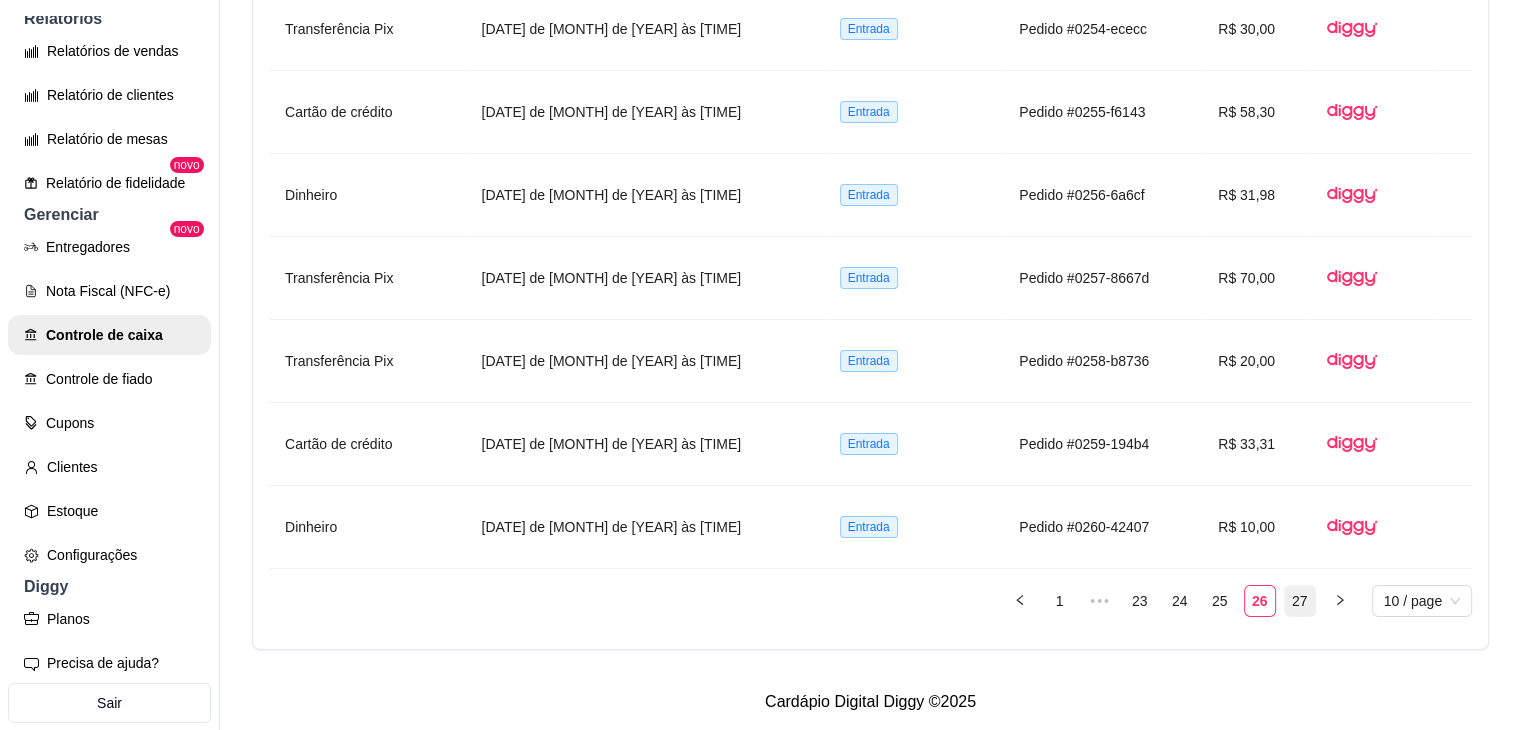 click on "27" at bounding box center (1300, 601) 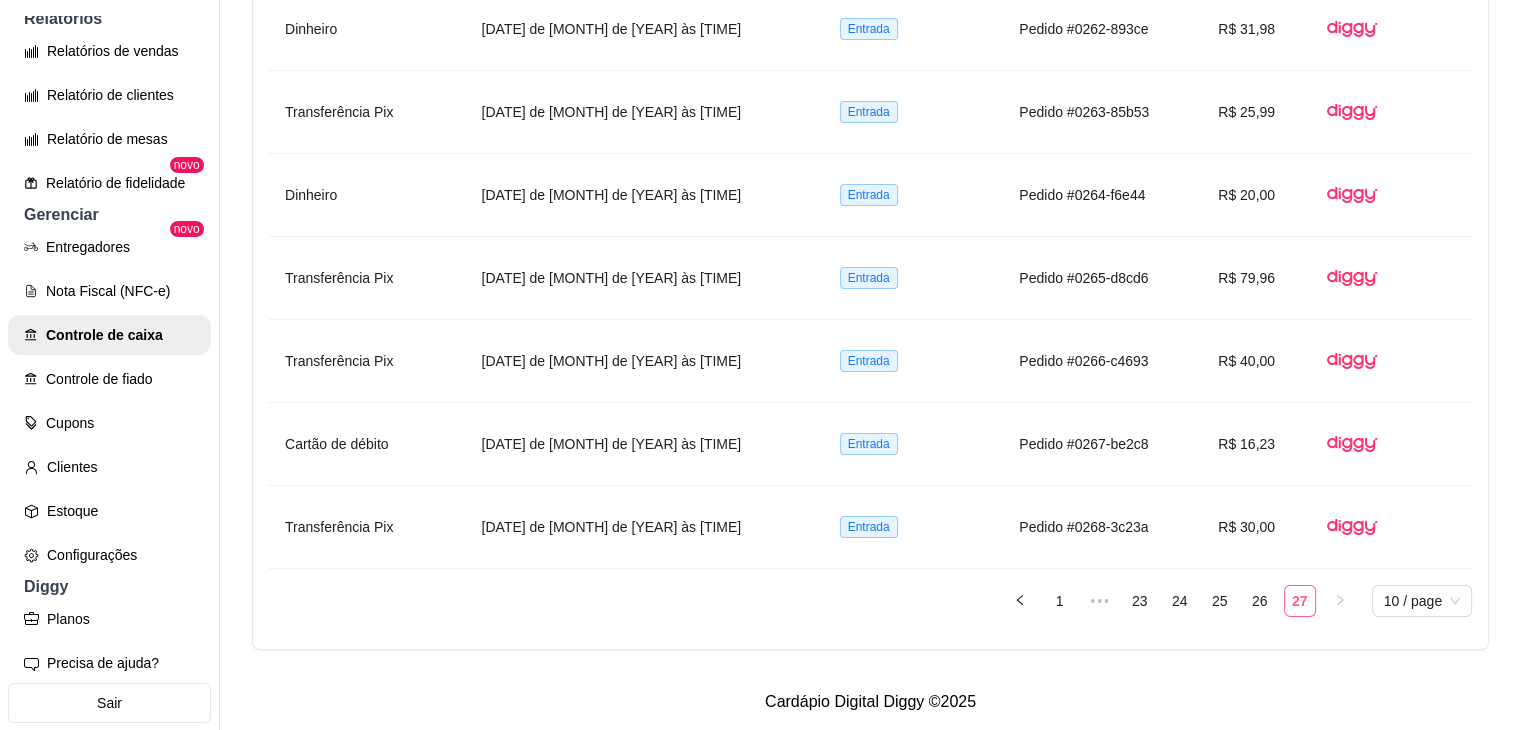 scroll, scrollTop: 1514, scrollLeft: 0, axis: vertical 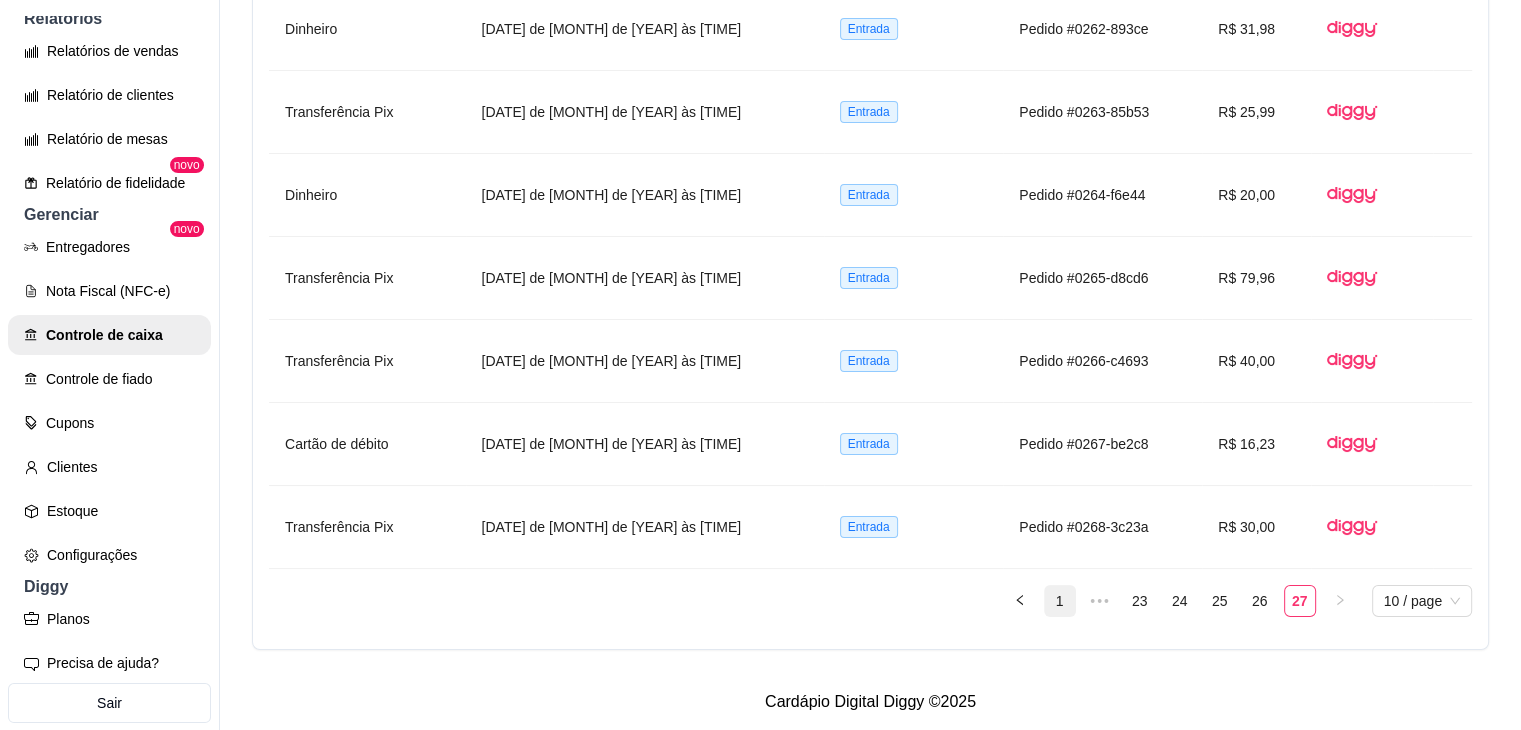 click on "1" at bounding box center (1060, 601) 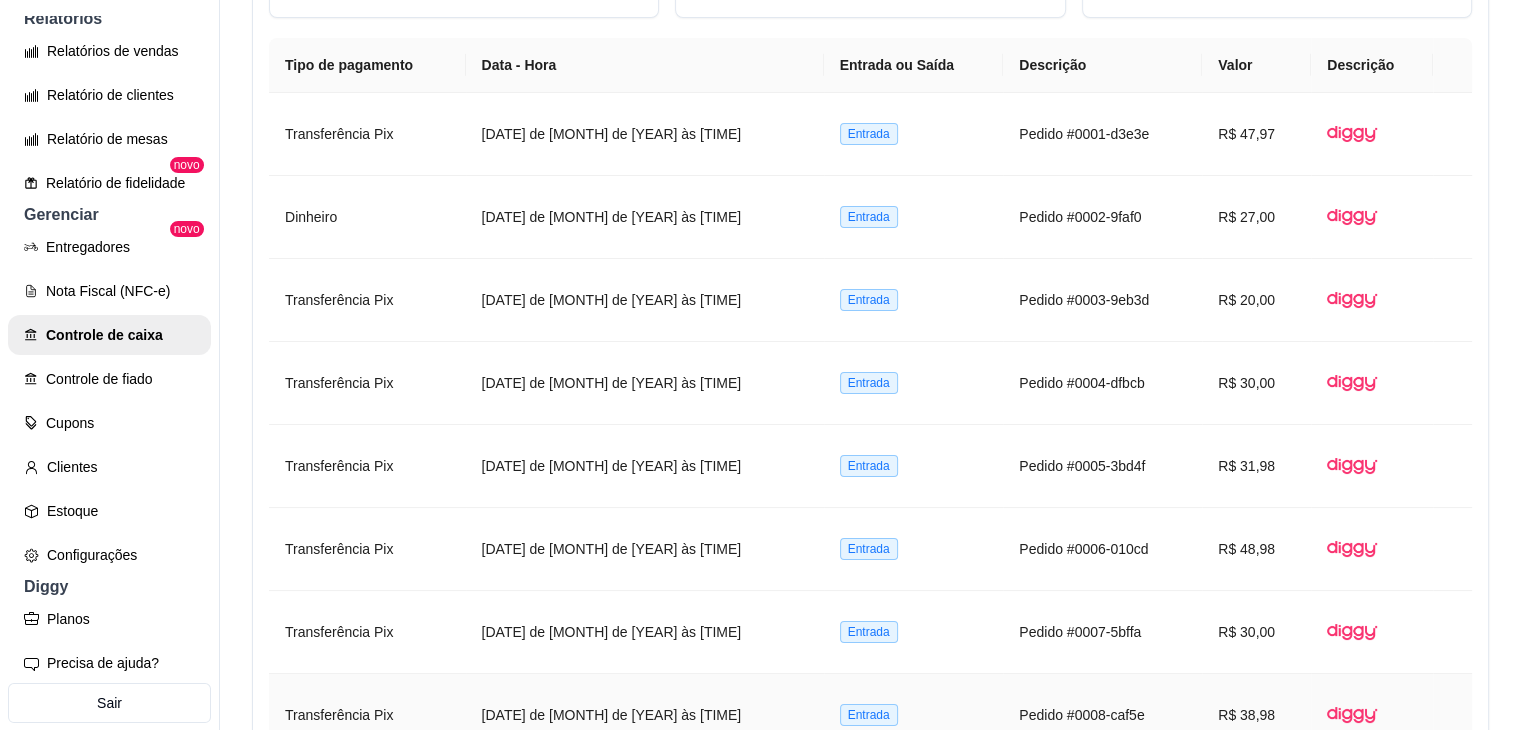 scroll, scrollTop: 1298, scrollLeft: 0, axis: vertical 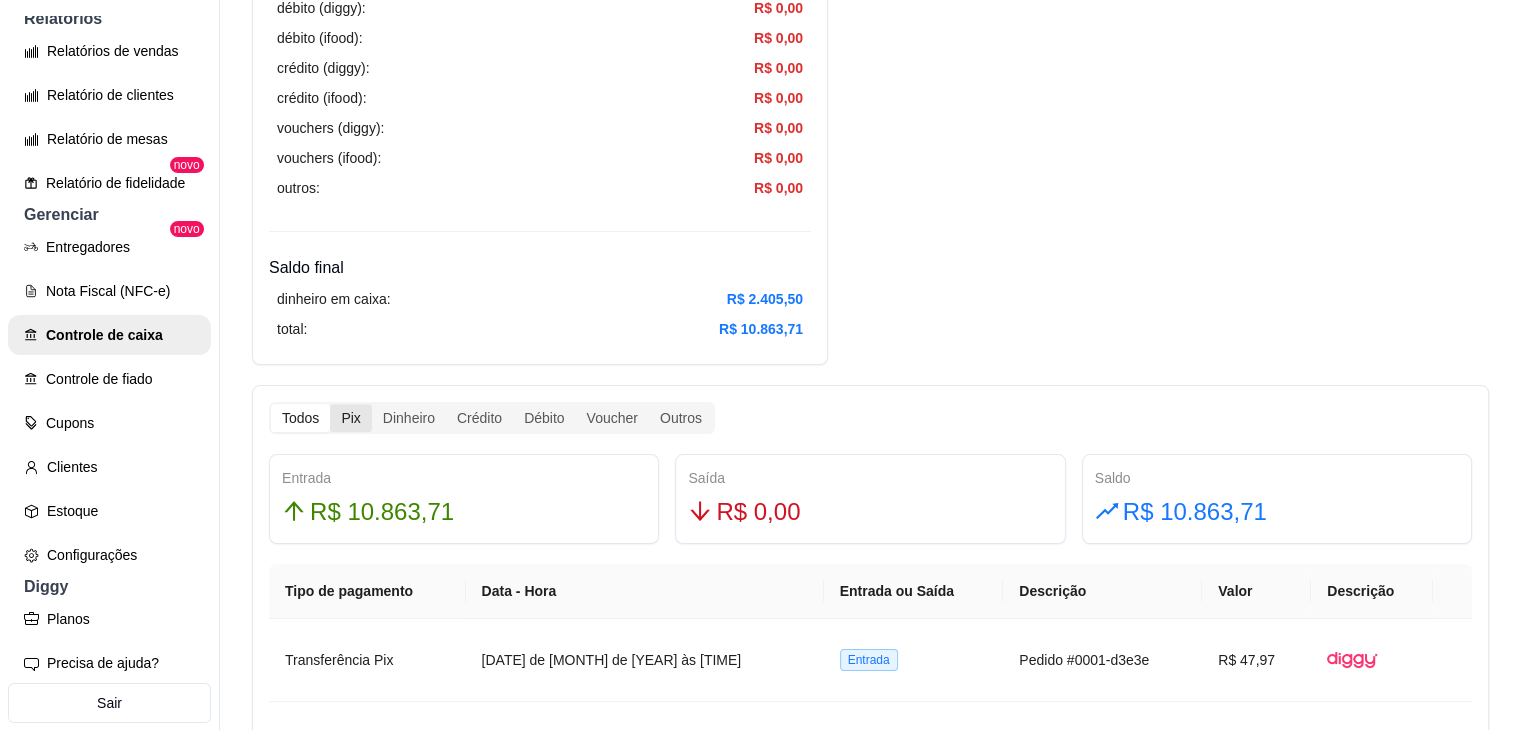 click on "Pix" at bounding box center [350, 418] 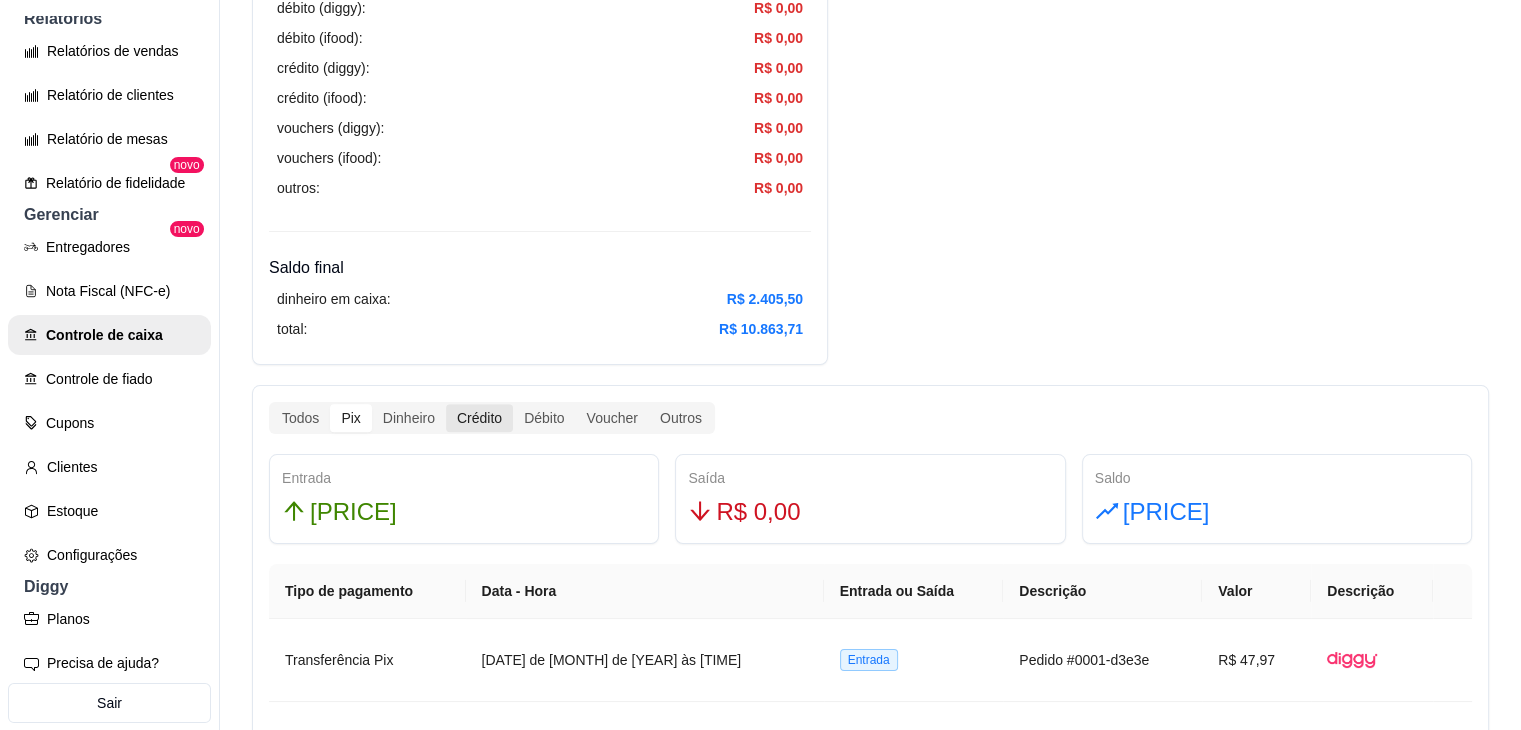 click on "Crédito" at bounding box center [479, 418] 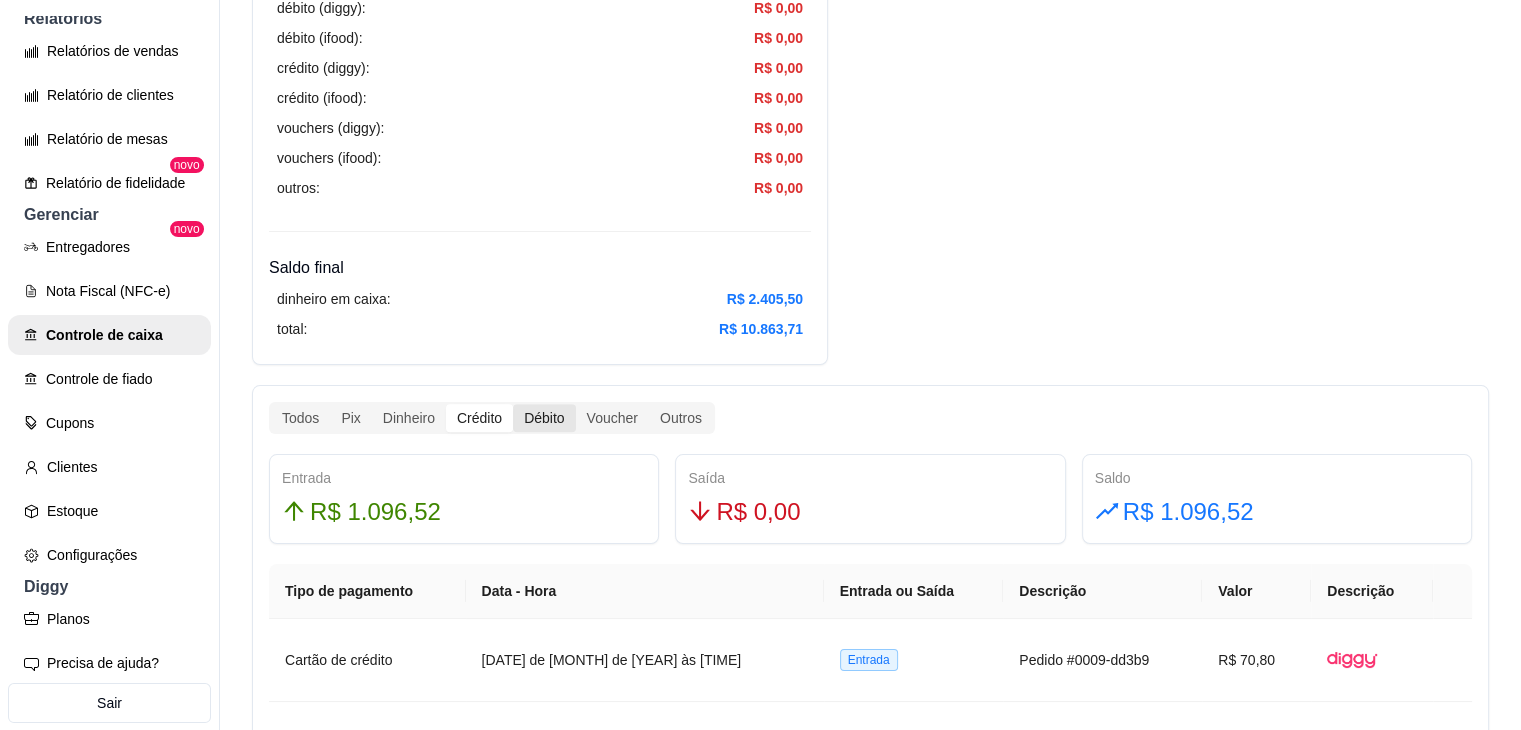 click on "Débito" at bounding box center (544, 418) 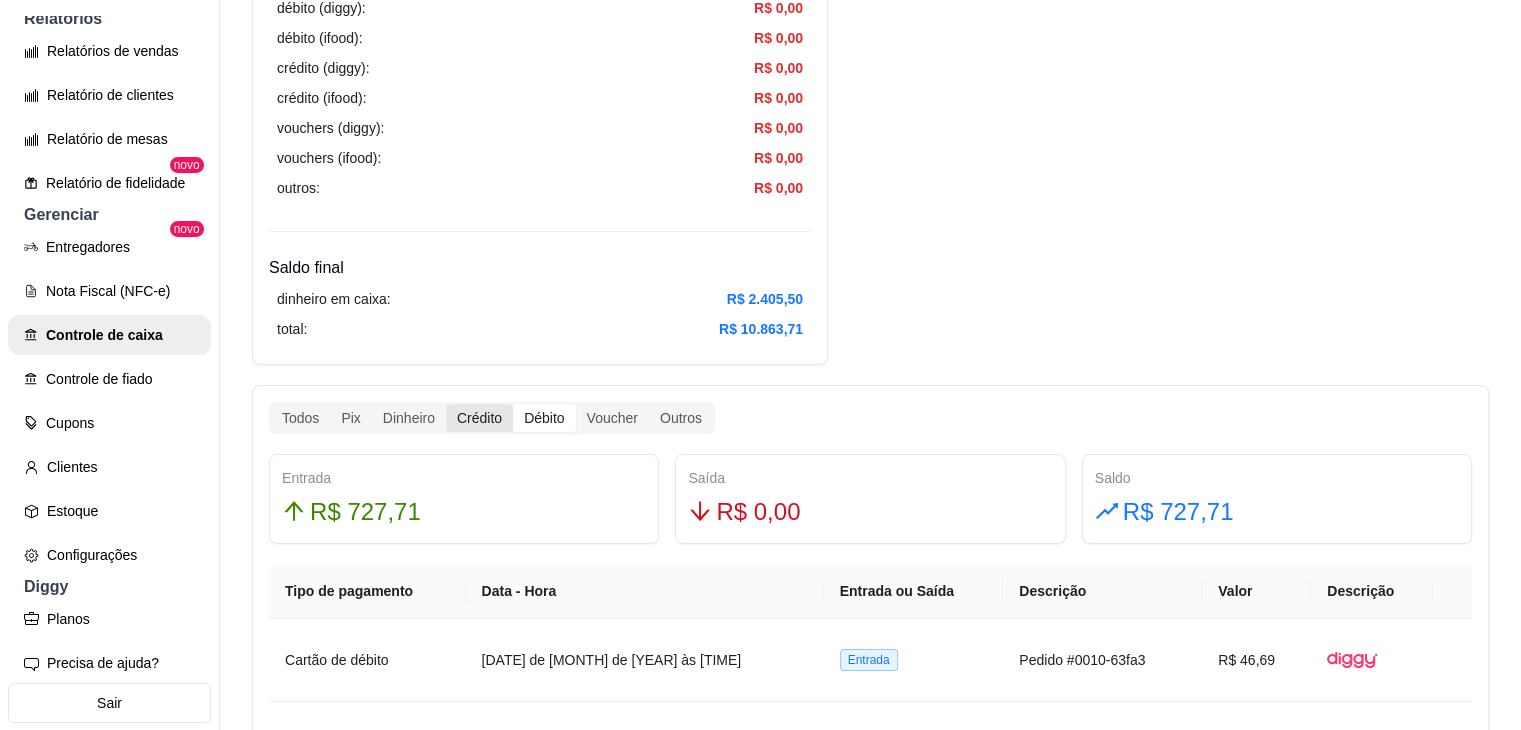 click on "Crédito" at bounding box center (479, 418) 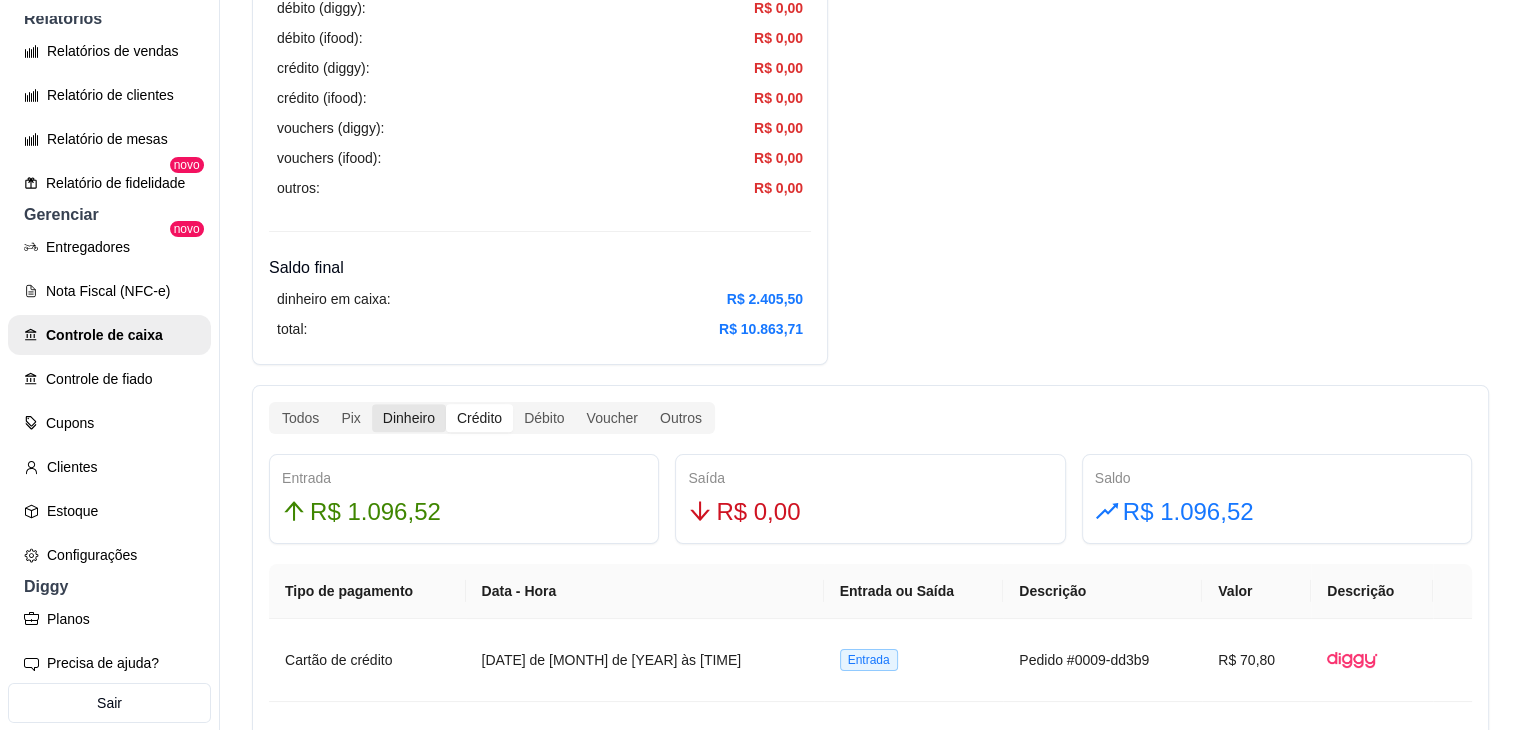 click on "Dinheiro" at bounding box center [409, 418] 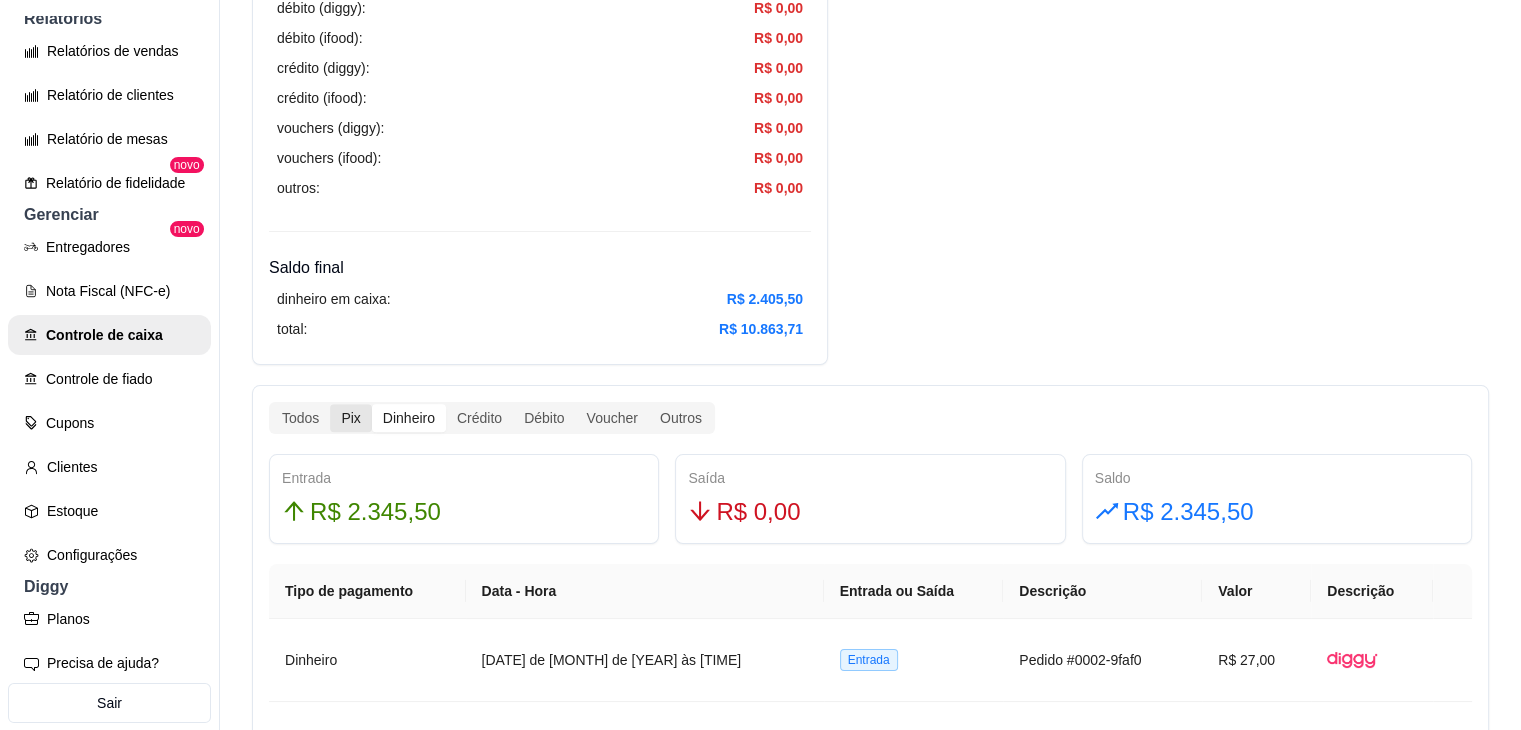 click on "Pix" at bounding box center (350, 418) 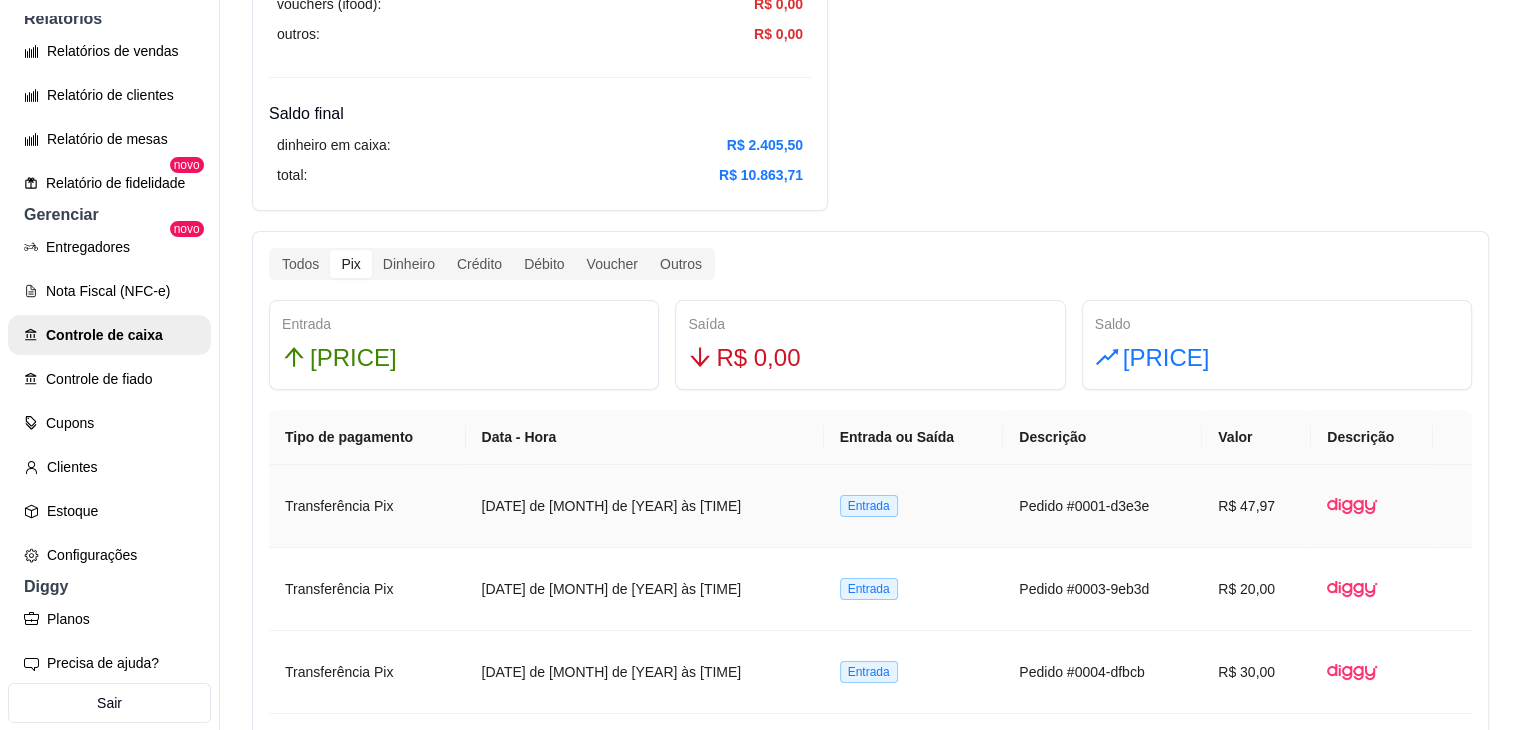 scroll, scrollTop: 932, scrollLeft: 0, axis: vertical 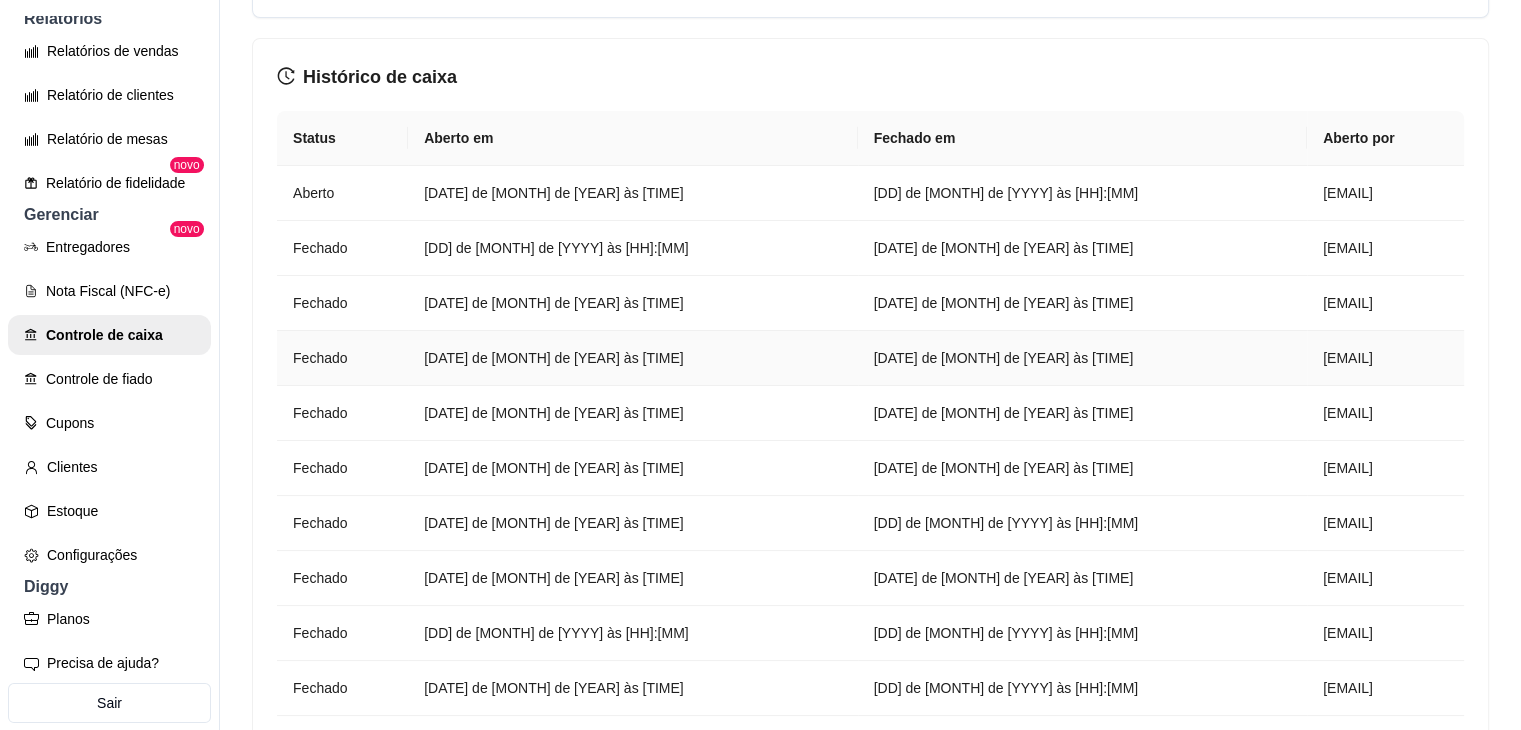 click on "[DATE] de [MONTH] de [YEAR] às [TIME]" at bounding box center (632, 358) 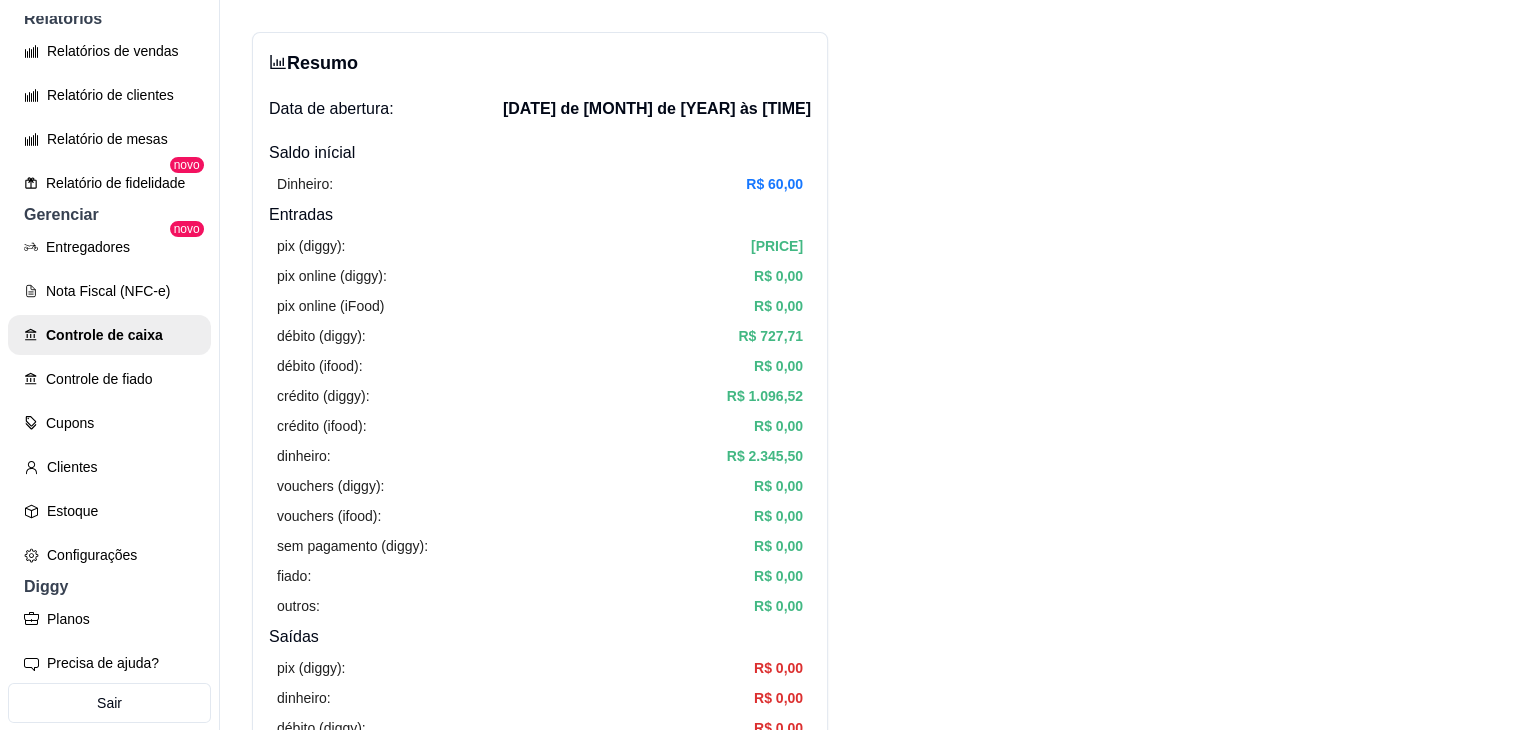 scroll, scrollTop: 0, scrollLeft: 0, axis: both 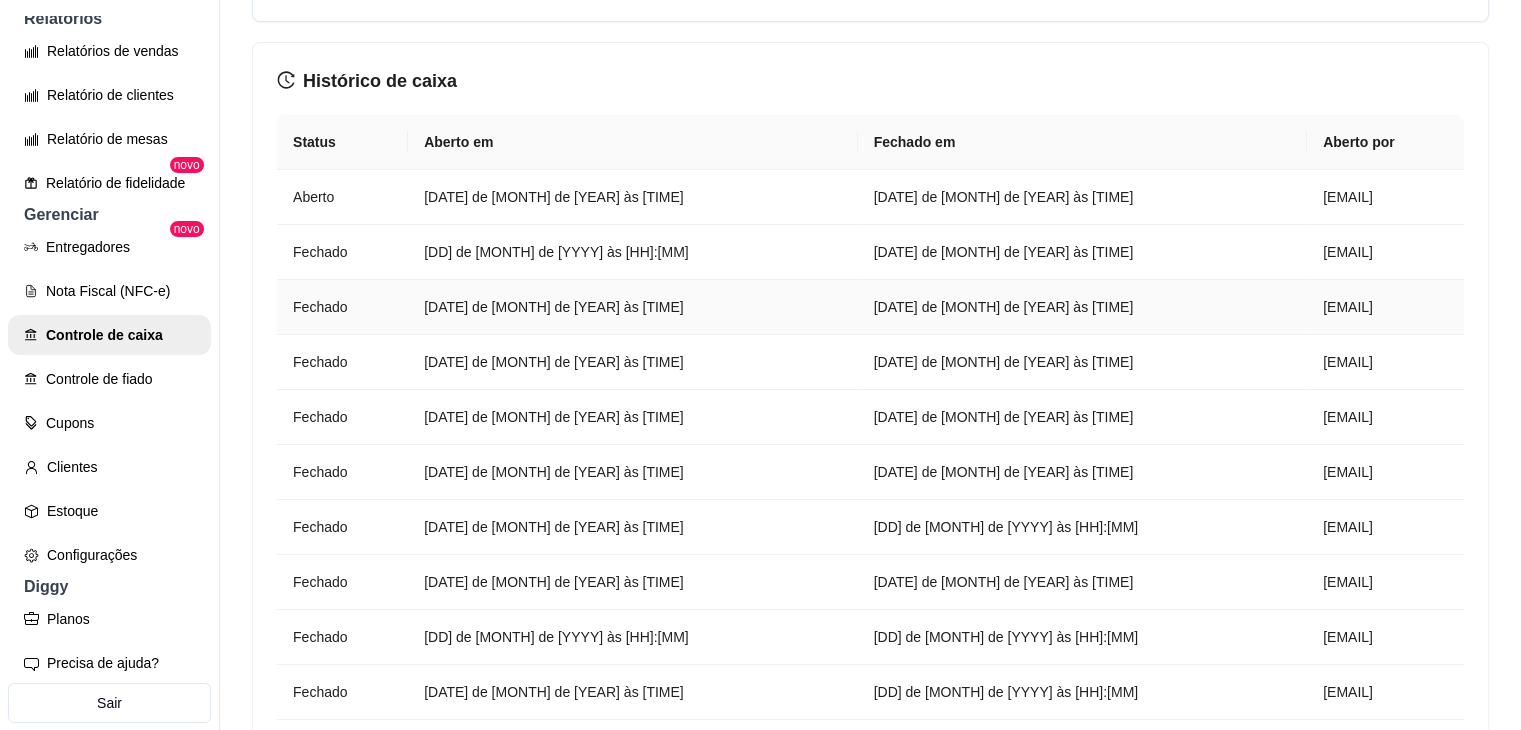 click on "[DATE] de [MONTH] de [YEAR] às [TIME]" at bounding box center [632, 307] 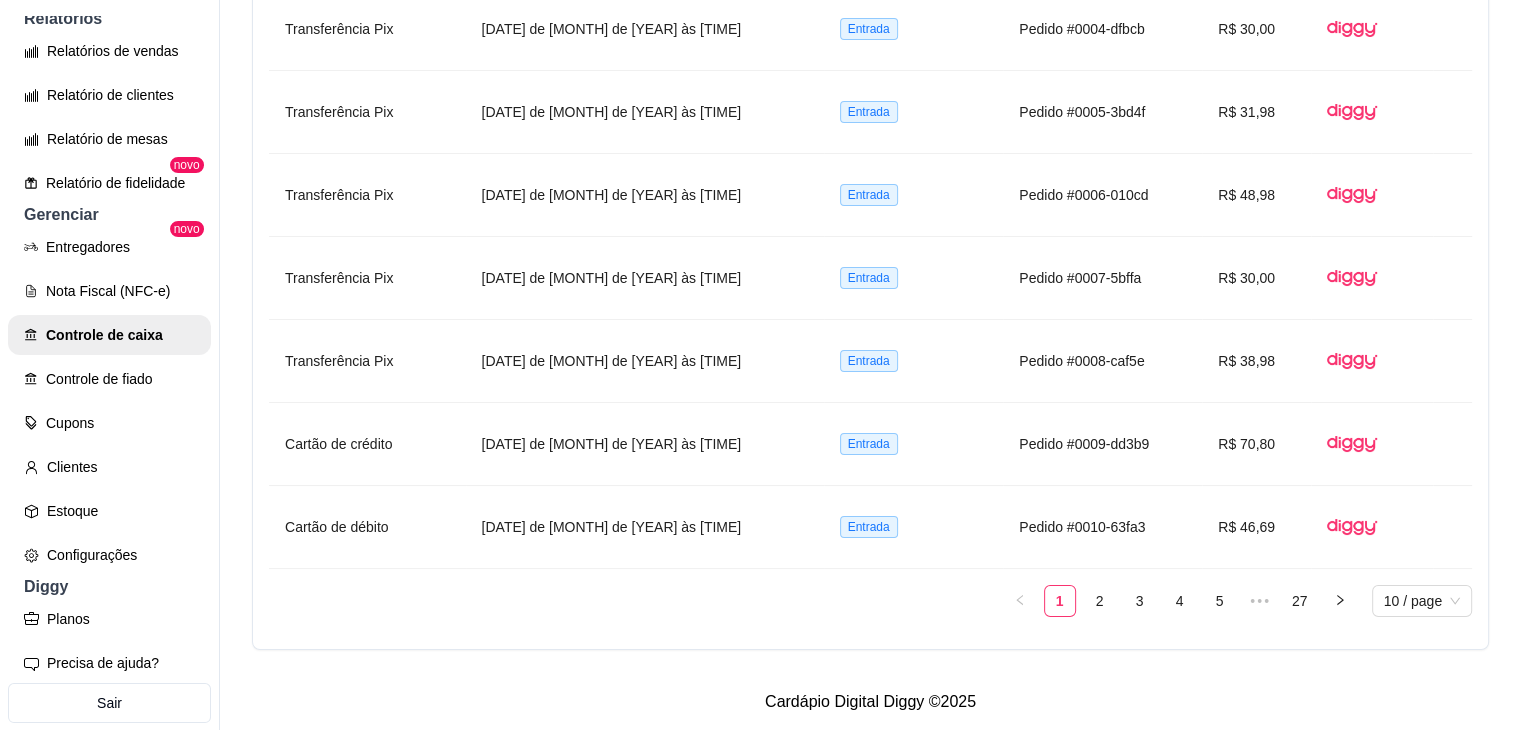 scroll, scrollTop: 0, scrollLeft: 0, axis: both 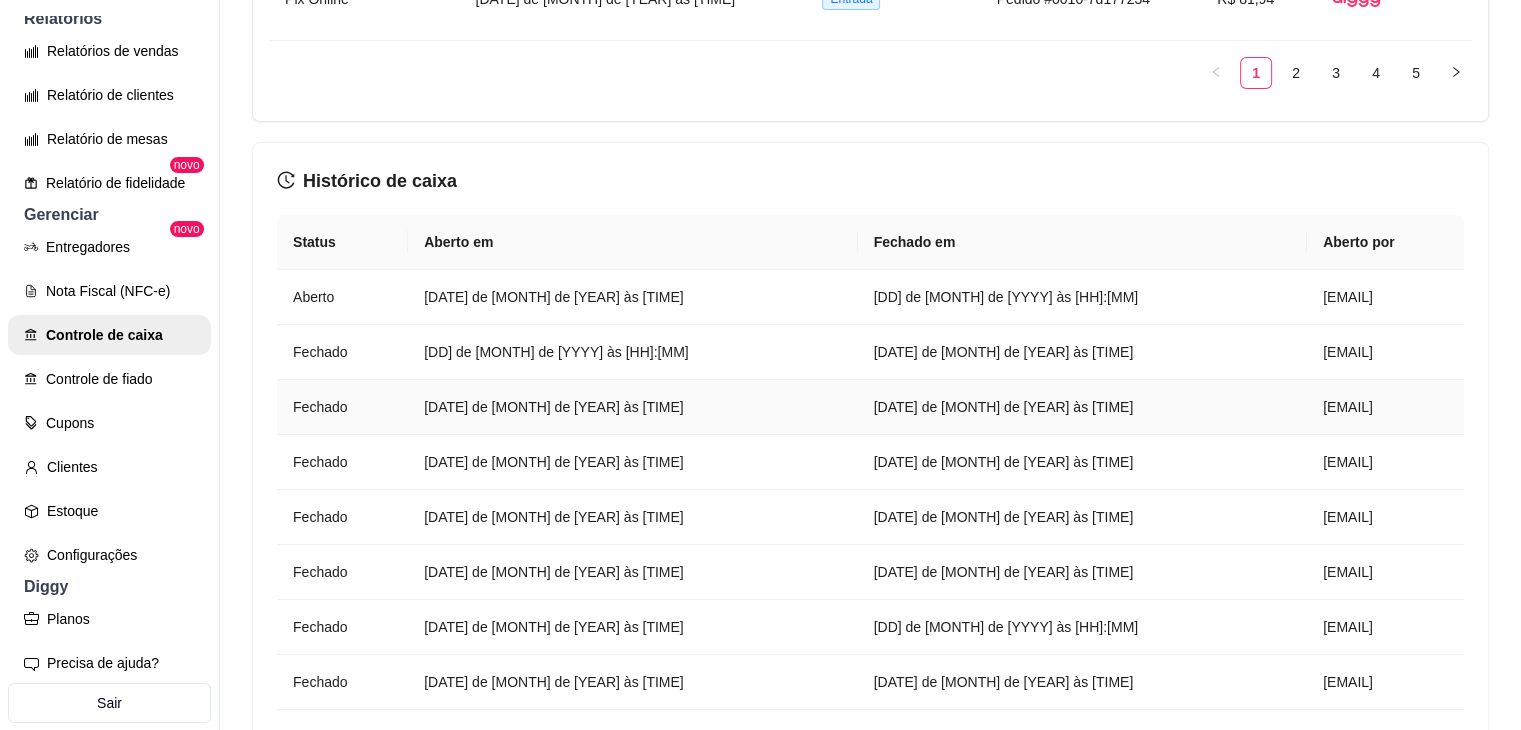 click on "[DATE] de [MONTH] de [YEAR] às [TIME]" at bounding box center (1082, 407) 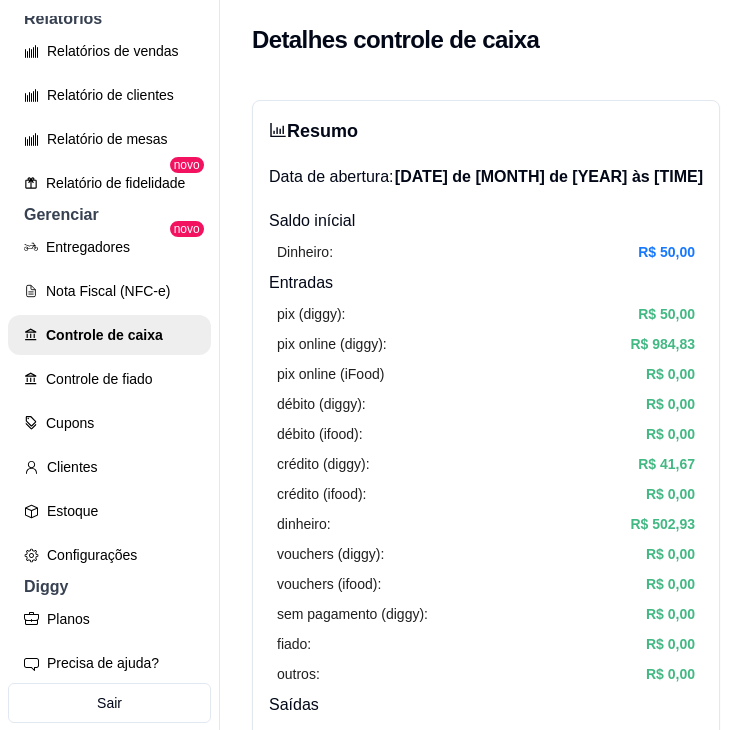 scroll, scrollTop: 30, scrollLeft: 0, axis: vertical 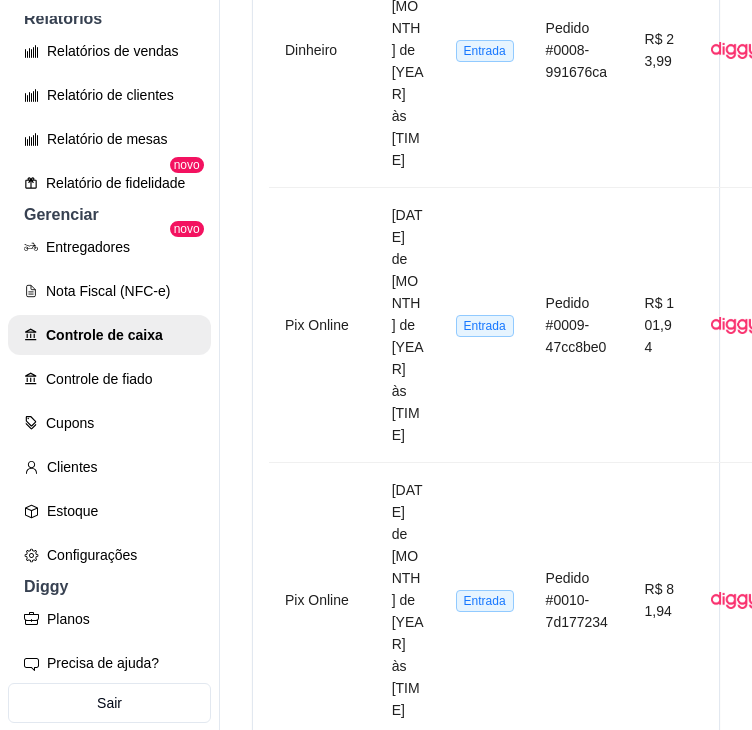 click on "[DATE] de [MONTH] de [YEAR] às [TIME]" at bounding box center [543, 1291] 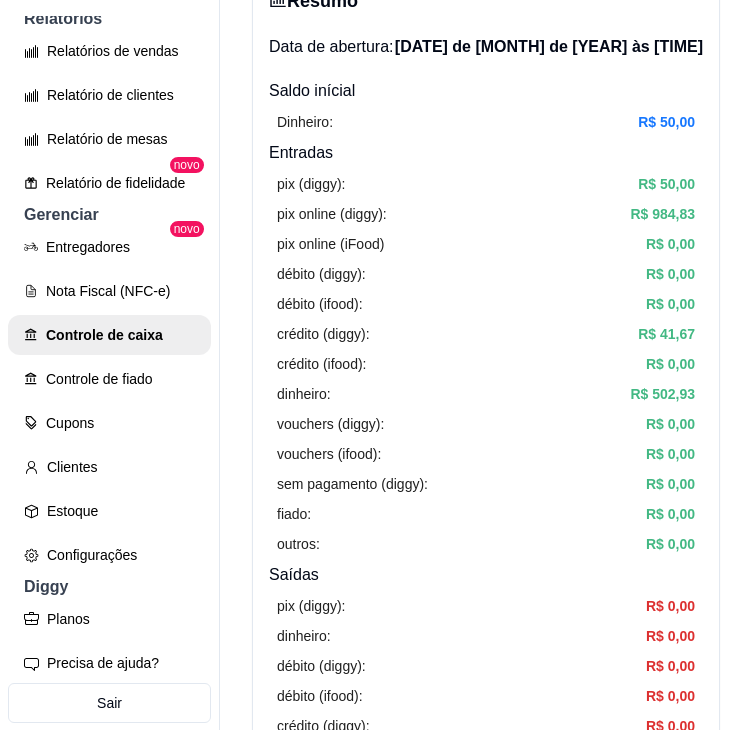 scroll, scrollTop: 178, scrollLeft: 0, axis: vertical 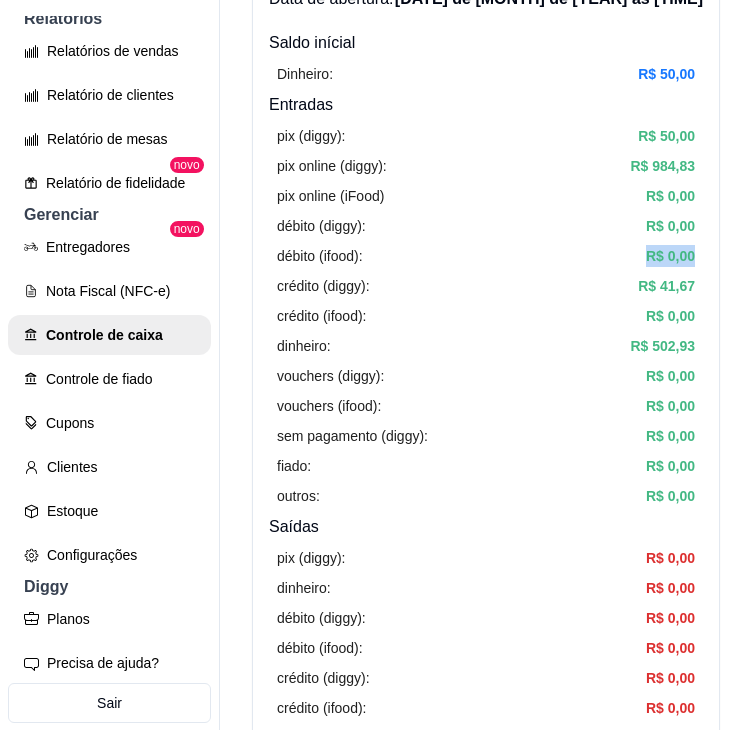 drag, startPoint x: 629, startPoint y: 250, endPoint x: 676, endPoint y: 257, distance: 47.518417 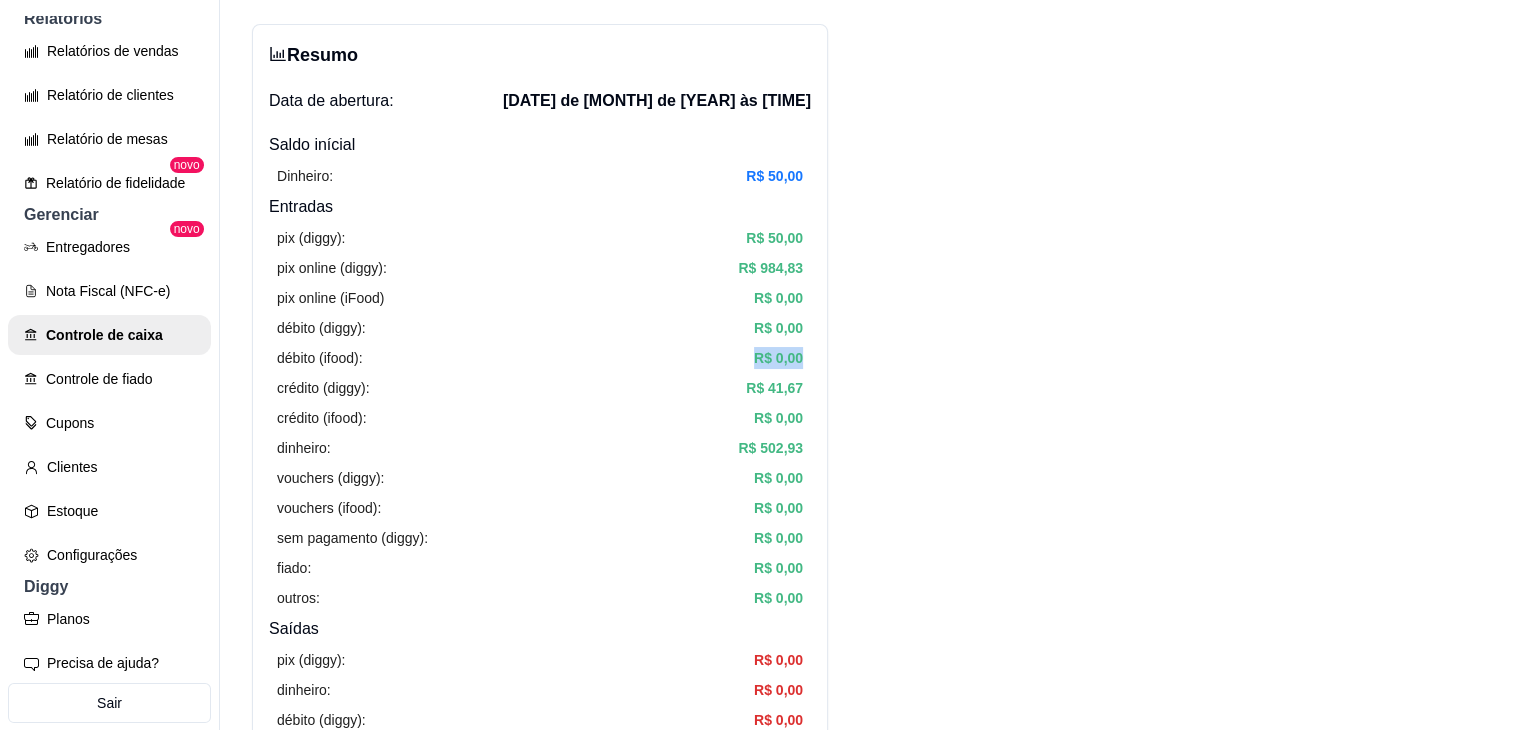scroll, scrollTop: 72, scrollLeft: 0, axis: vertical 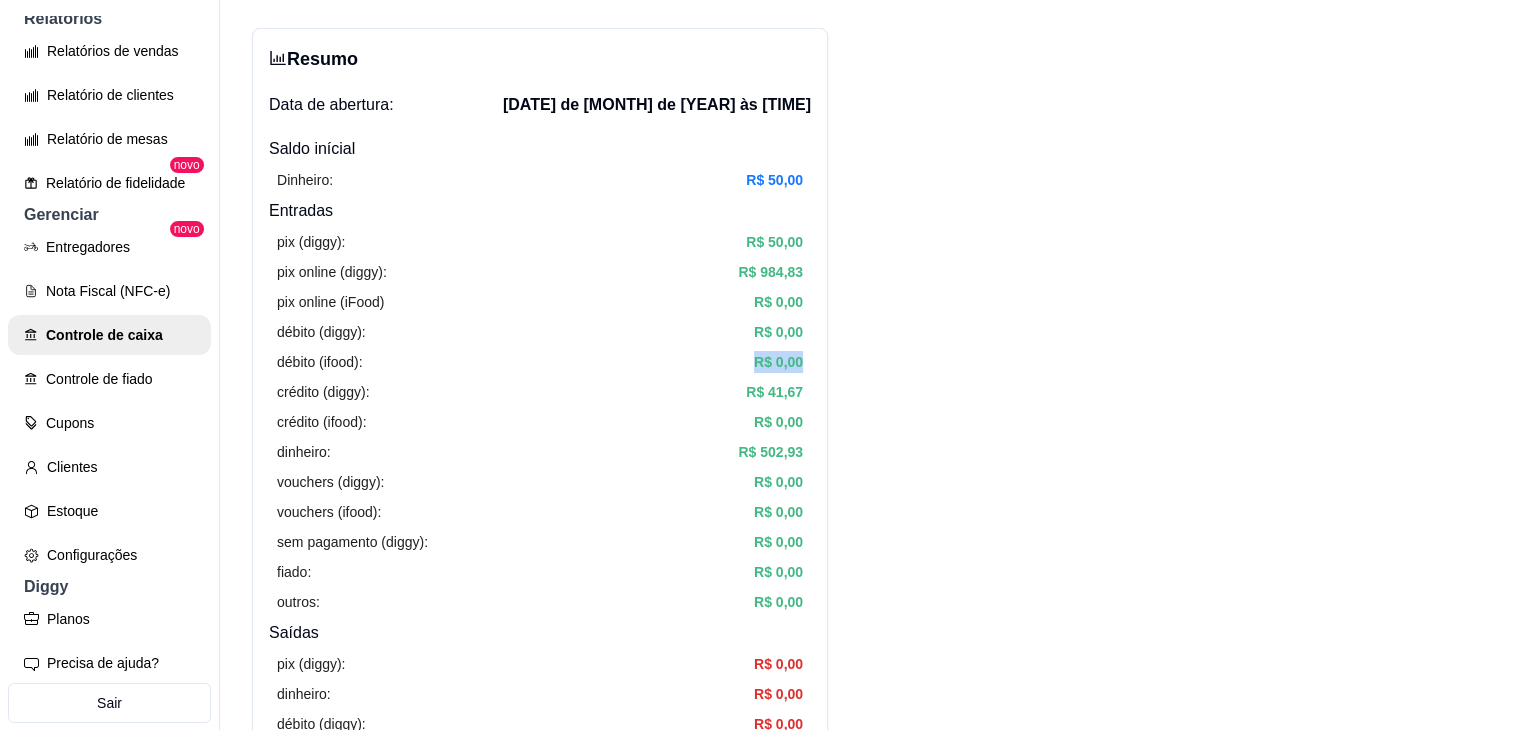 click on "pix (diggy): [PRICE] pix online (diggy): [PRICE] pix online (iFood) [PRICE] débito (diggy): [PRICE] débito (ifood): [PRICE] crédito (diggy): [PRICE] crédito (ifood): [PRICE] dinheiro: [PRICE] vouchers (diggy): [PRICE] vouchers (ifood): [PRICE] sem pagamento (diggy): [PRICE] fiado: [PRICE] outros: [PRICE]" at bounding box center [540, 422] 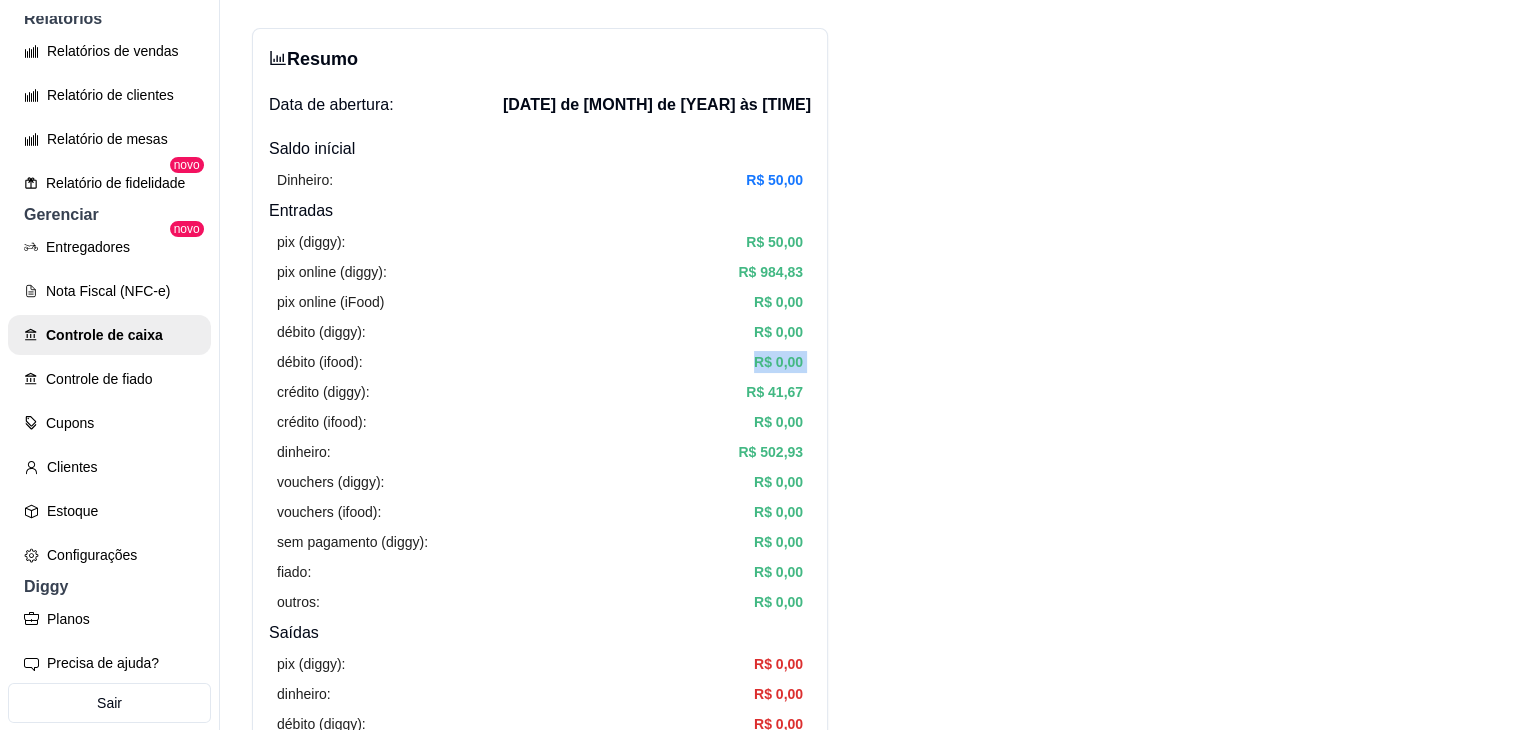 drag, startPoint x: 808, startPoint y: 360, endPoint x: 720, endPoint y: 369, distance: 88.45903 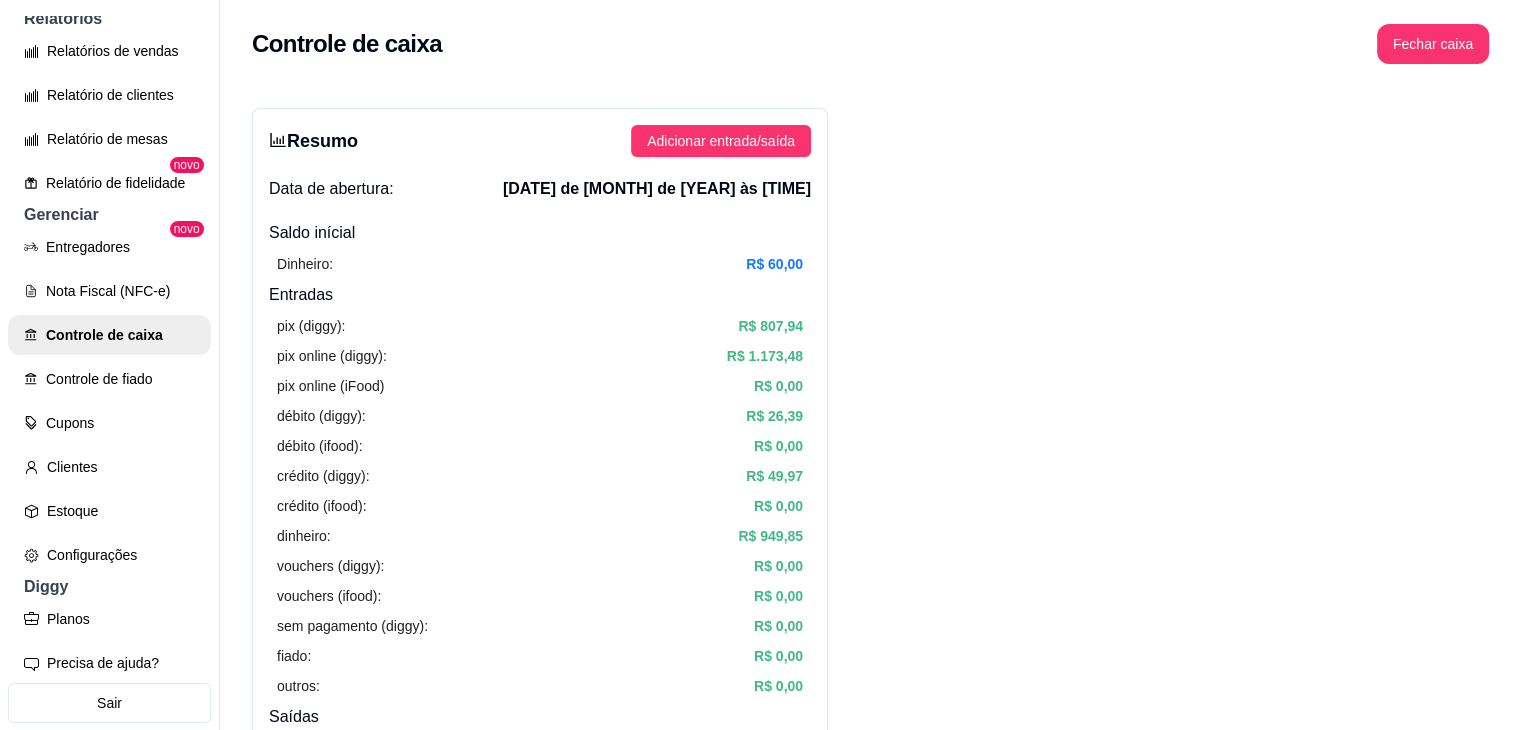 scroll, scrollTop: 32, scrollLeft: 0, axis: vertical 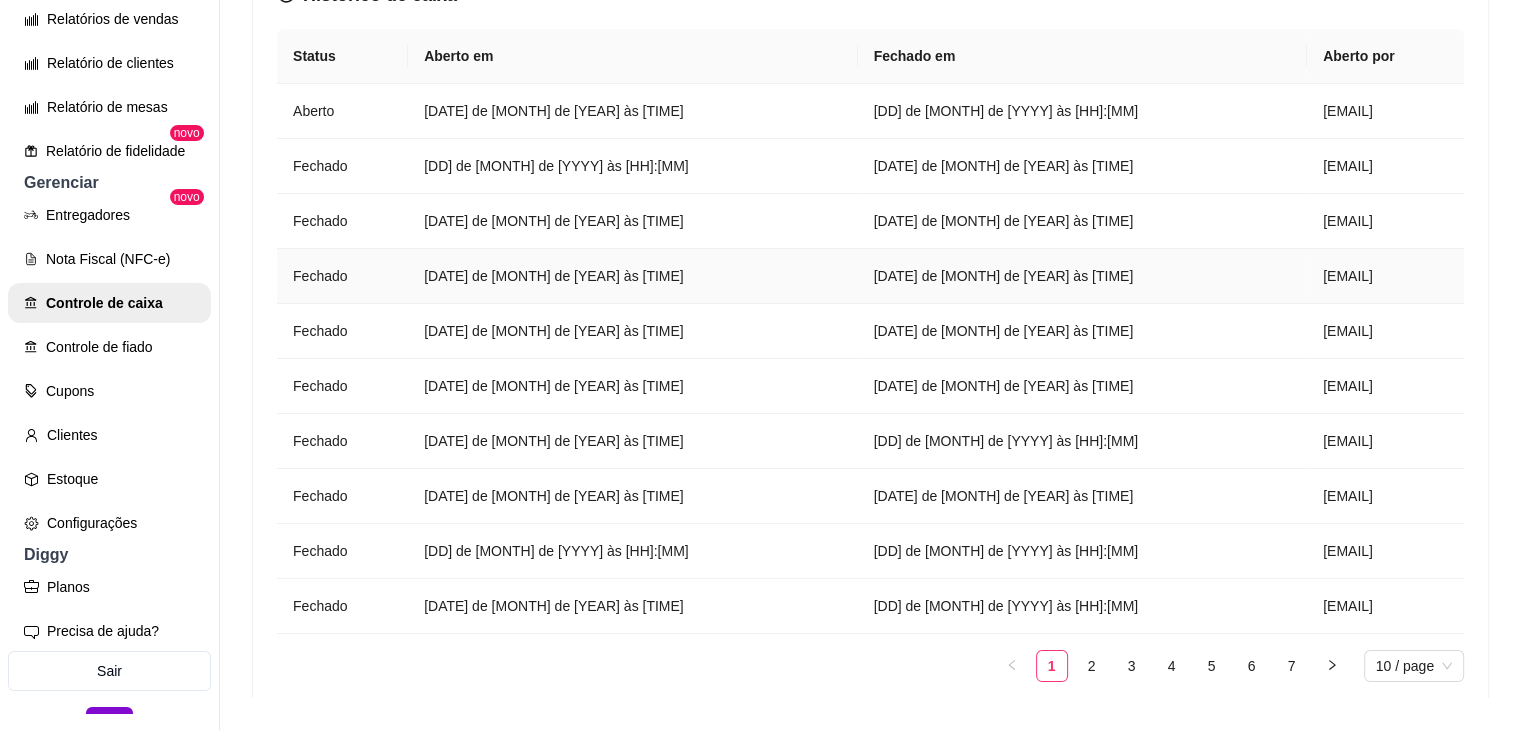 click on "[DATE] de [MONTH] de [YEAR] às [TIME]" at bounding box center [632, 276] 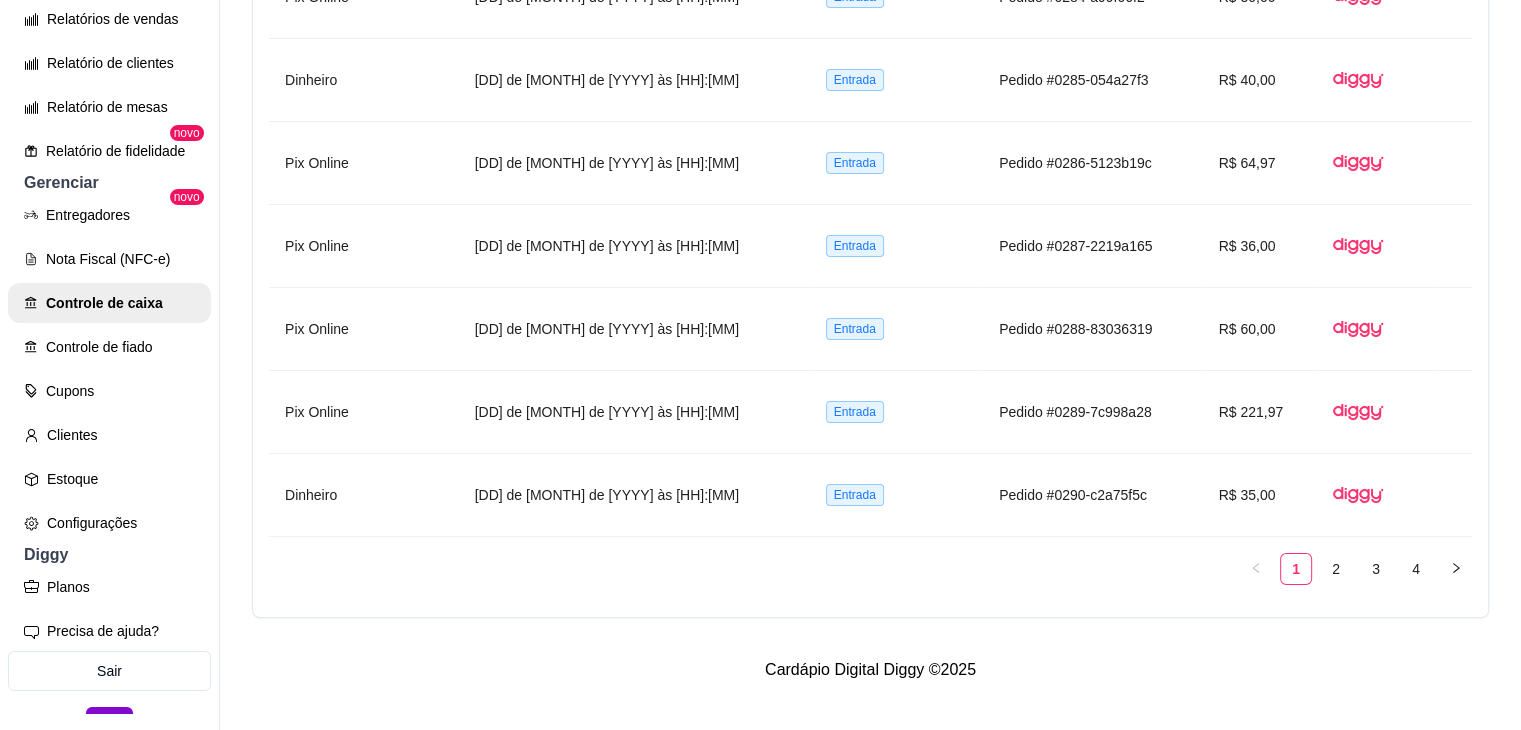 scroll, scrollTop: 0, scrollLeft: 0, axis: both 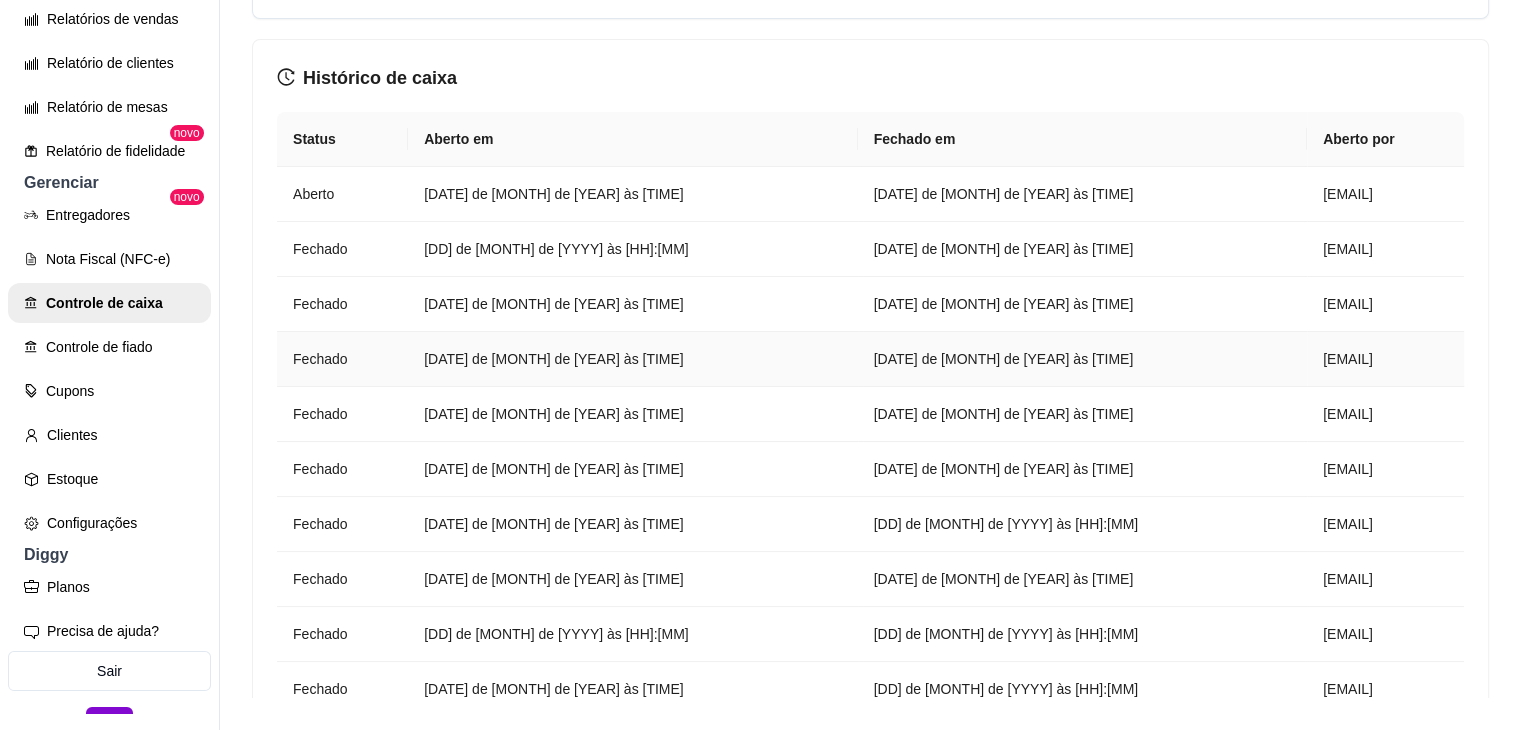 click on "[DATE] de [MONTH] de [YEAR] às [TIME]" at bounding box center (632, 359) 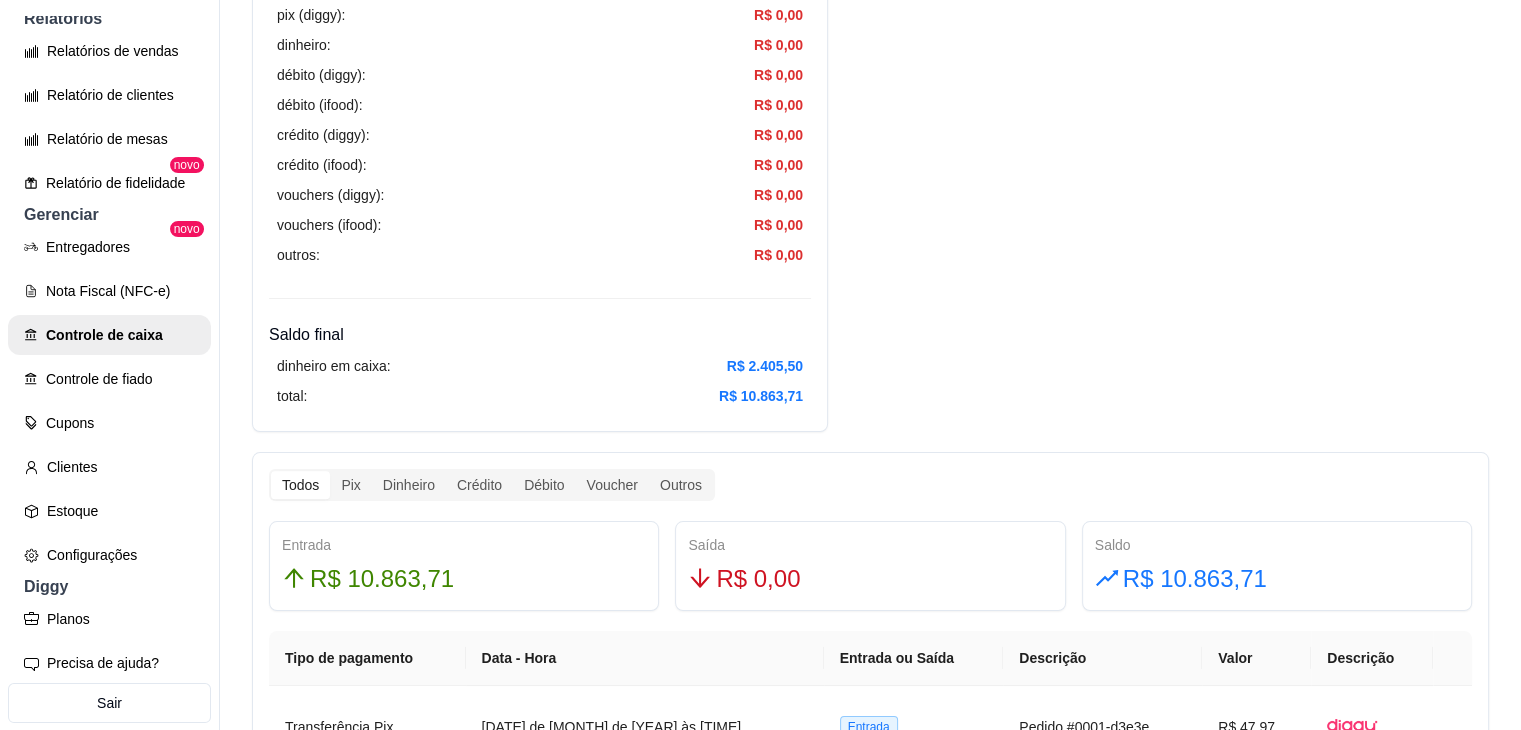 scroll, scrollTop: 732, scrollLeft: 0, axis: vertical 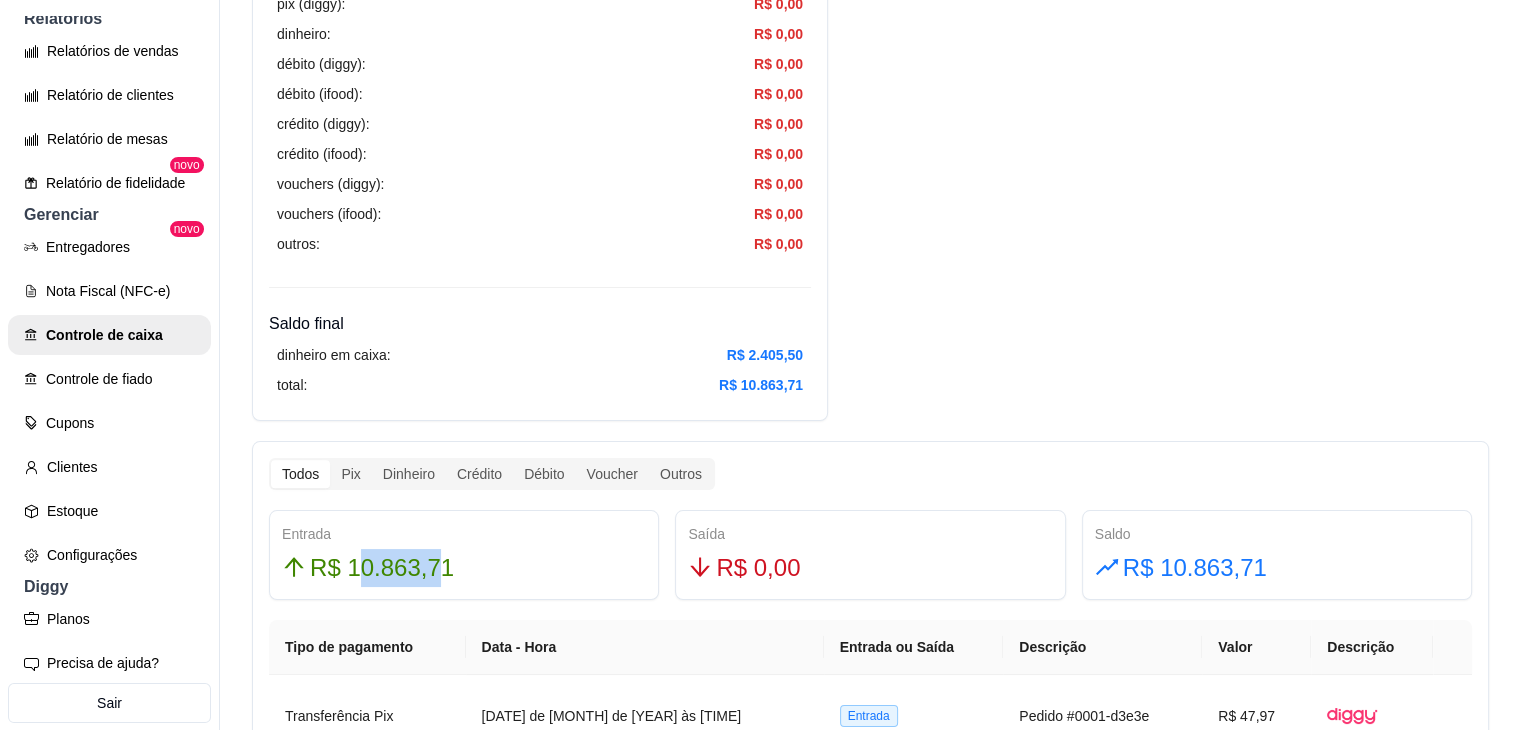 drag, startPoint x: 355, startPoint y: 568, endPoint x: 436, endPoint y: 567, distance: 81.00617 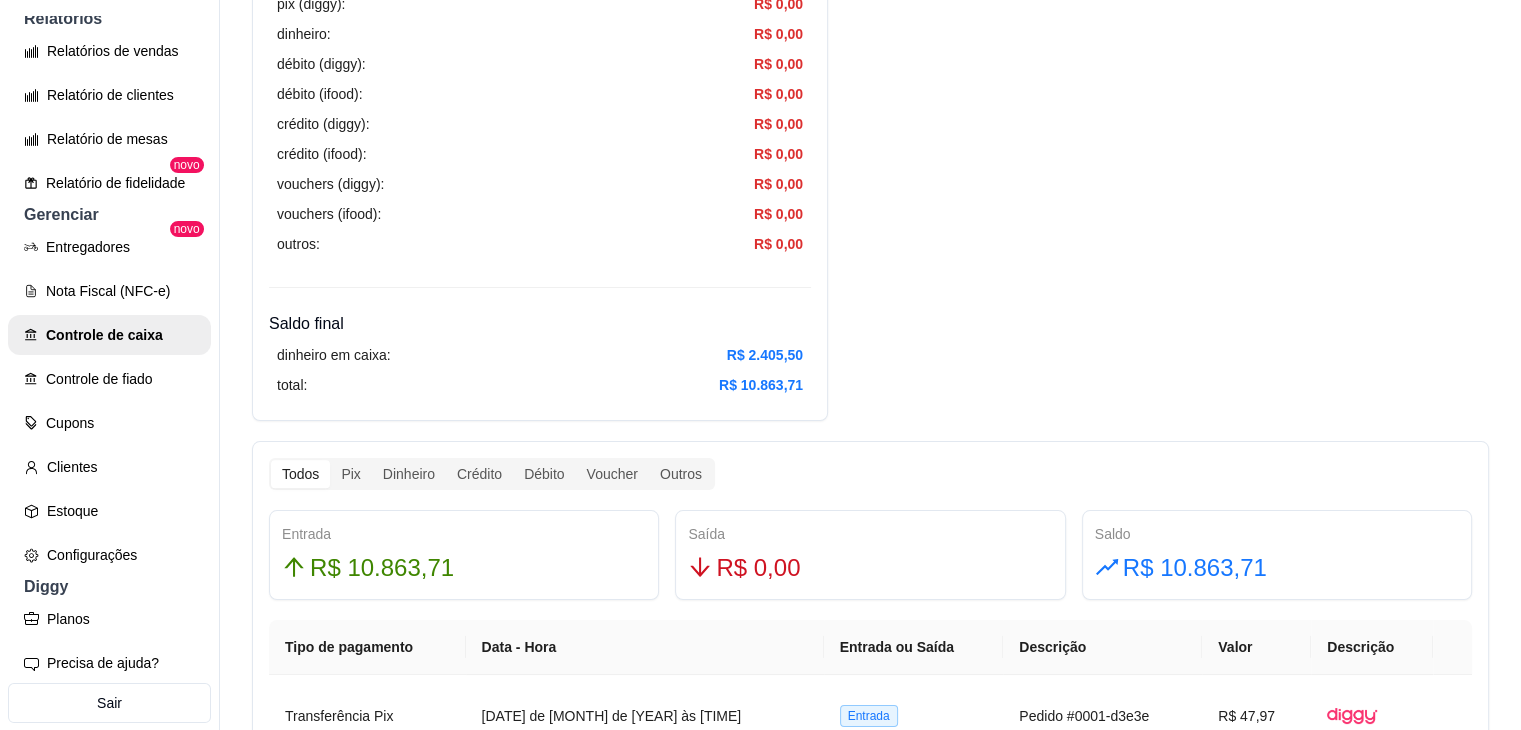 click on "R$ 10.863,71" at bounding box center [464, 568] 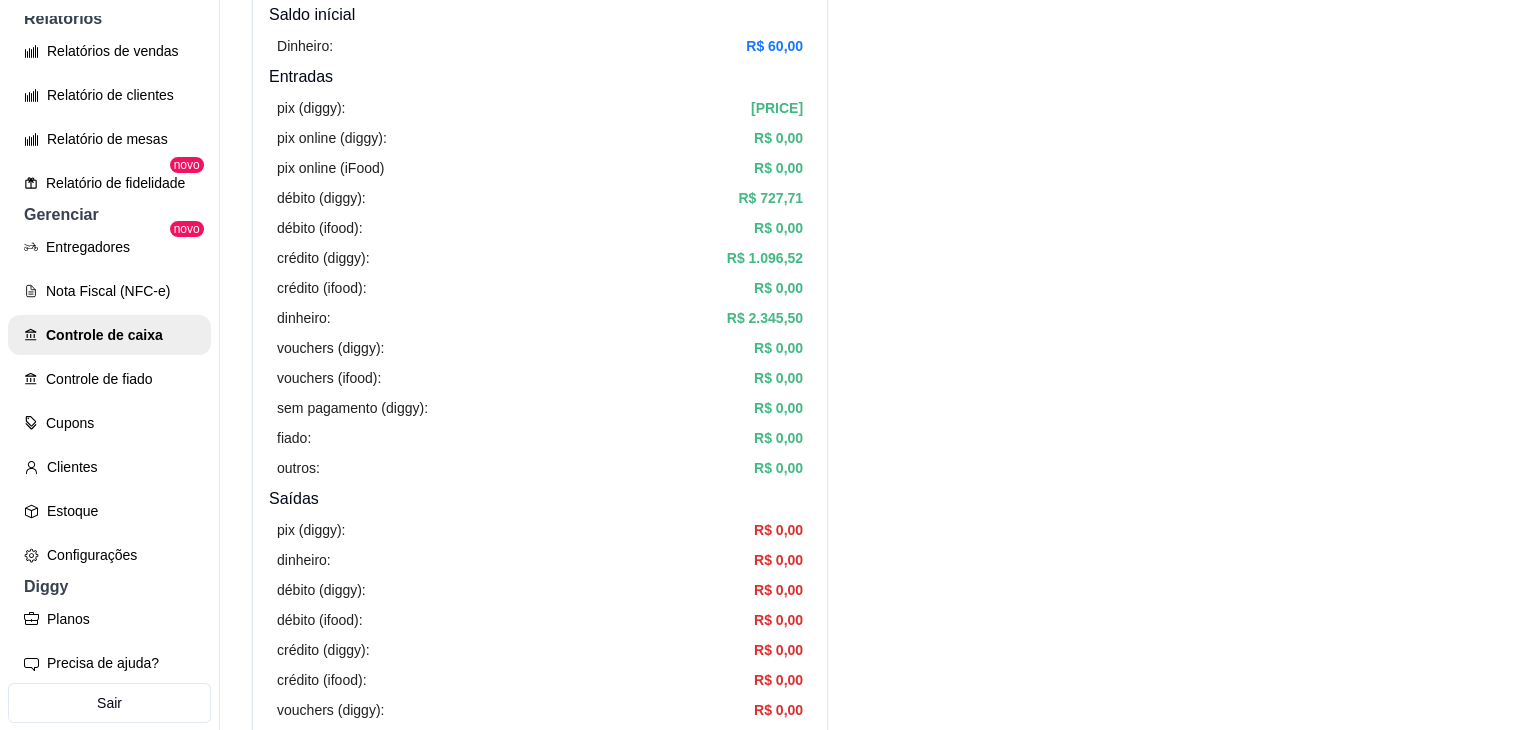 scroll, scrollTop: 205, scrollLeft: 0, axis: vertical 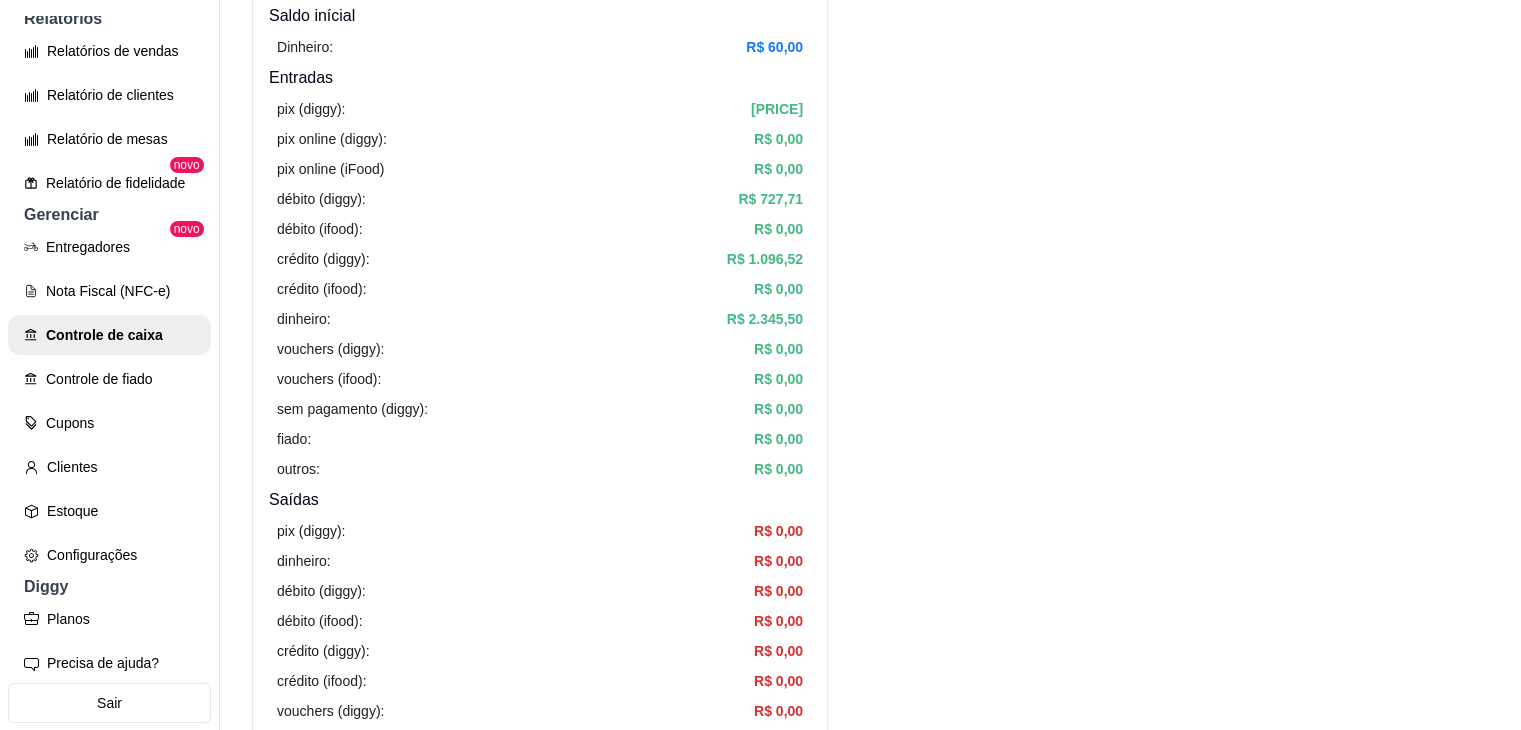 drag, startPoint x: 703, startPoint y: 108, endPoint x: 812, endPoint y: 103, distance: 109.11462 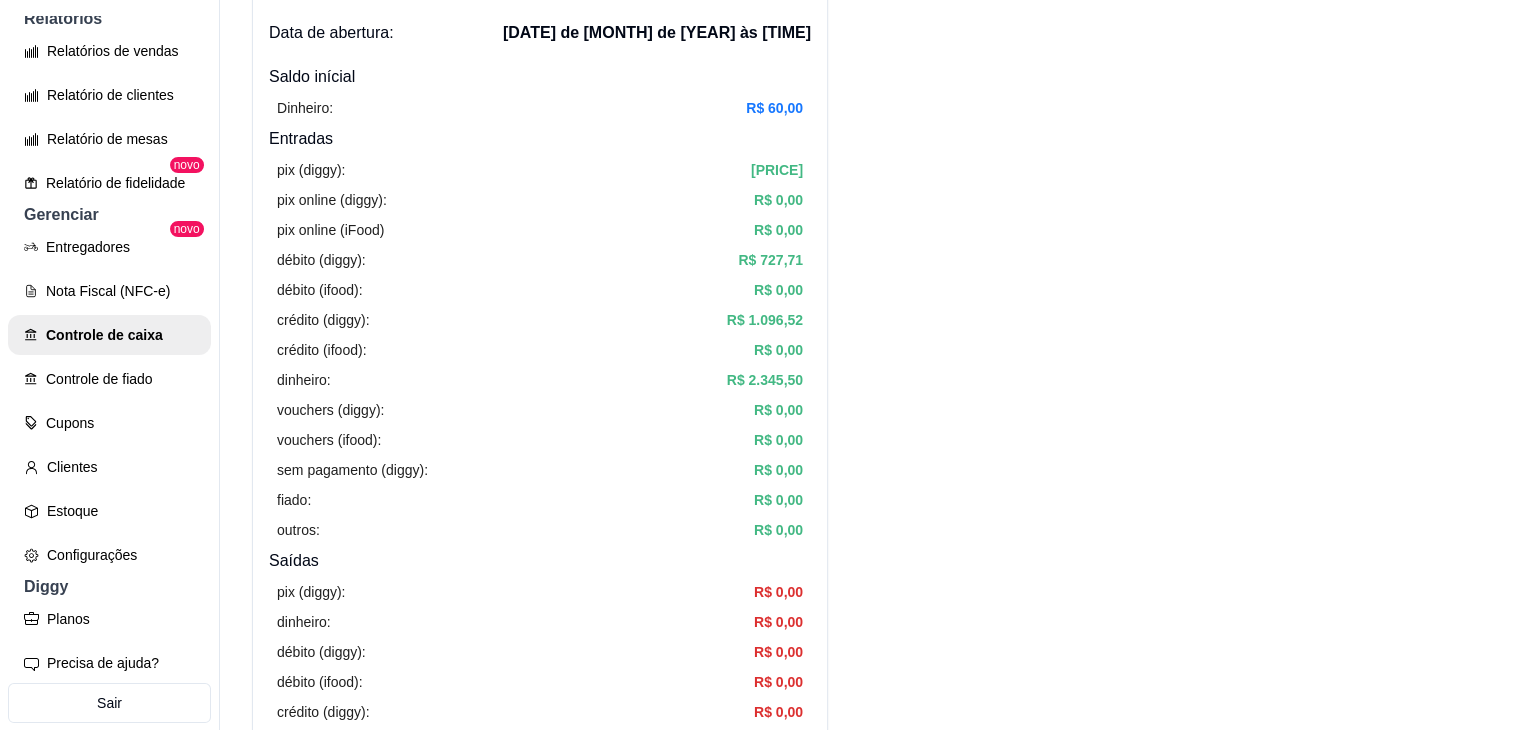 scroll, scrollTop: 135, scrollLeft: 0, axis: vertical 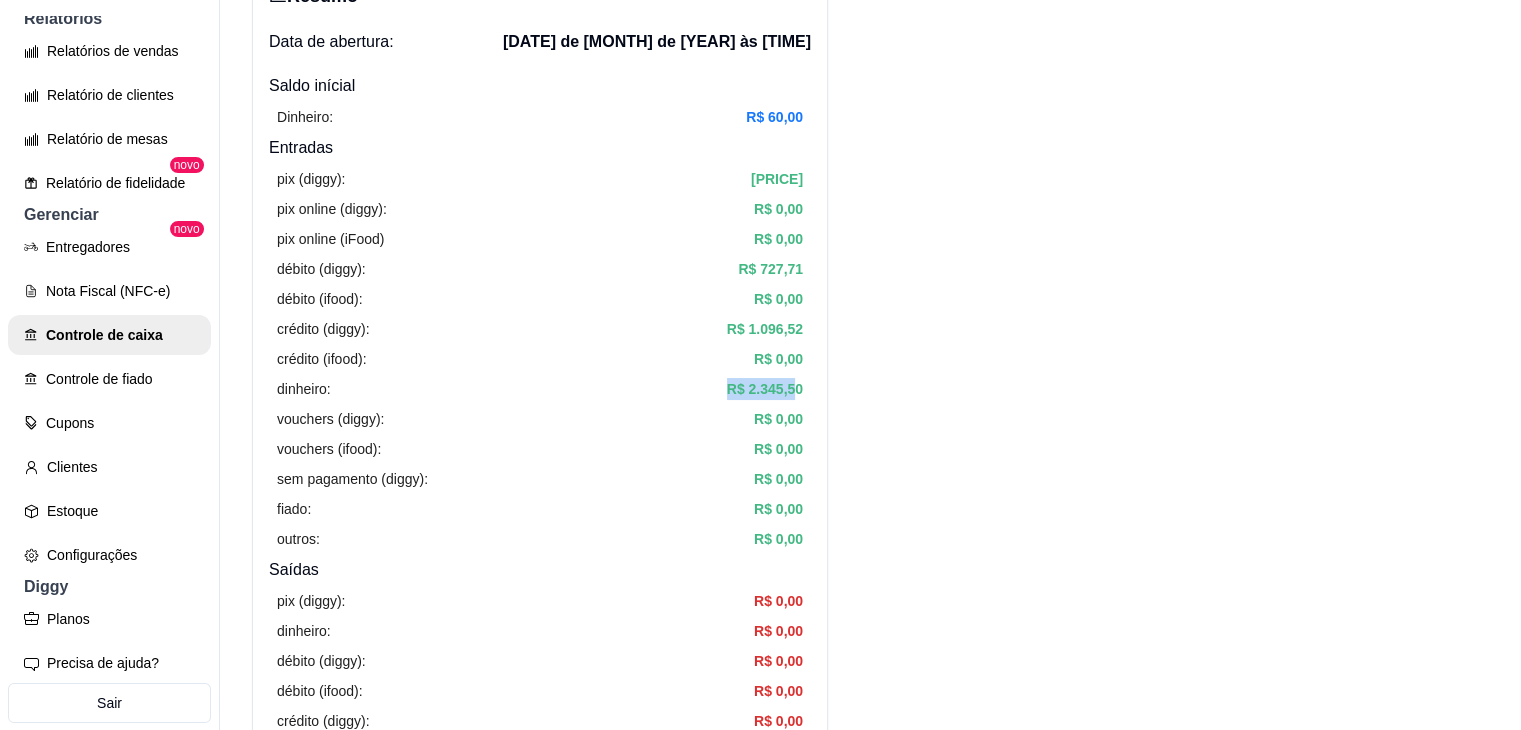 drag, startPoint x: 723, startPoint y: 381, endPoint x: 798, endPoint y: 385, distance: 75.10659 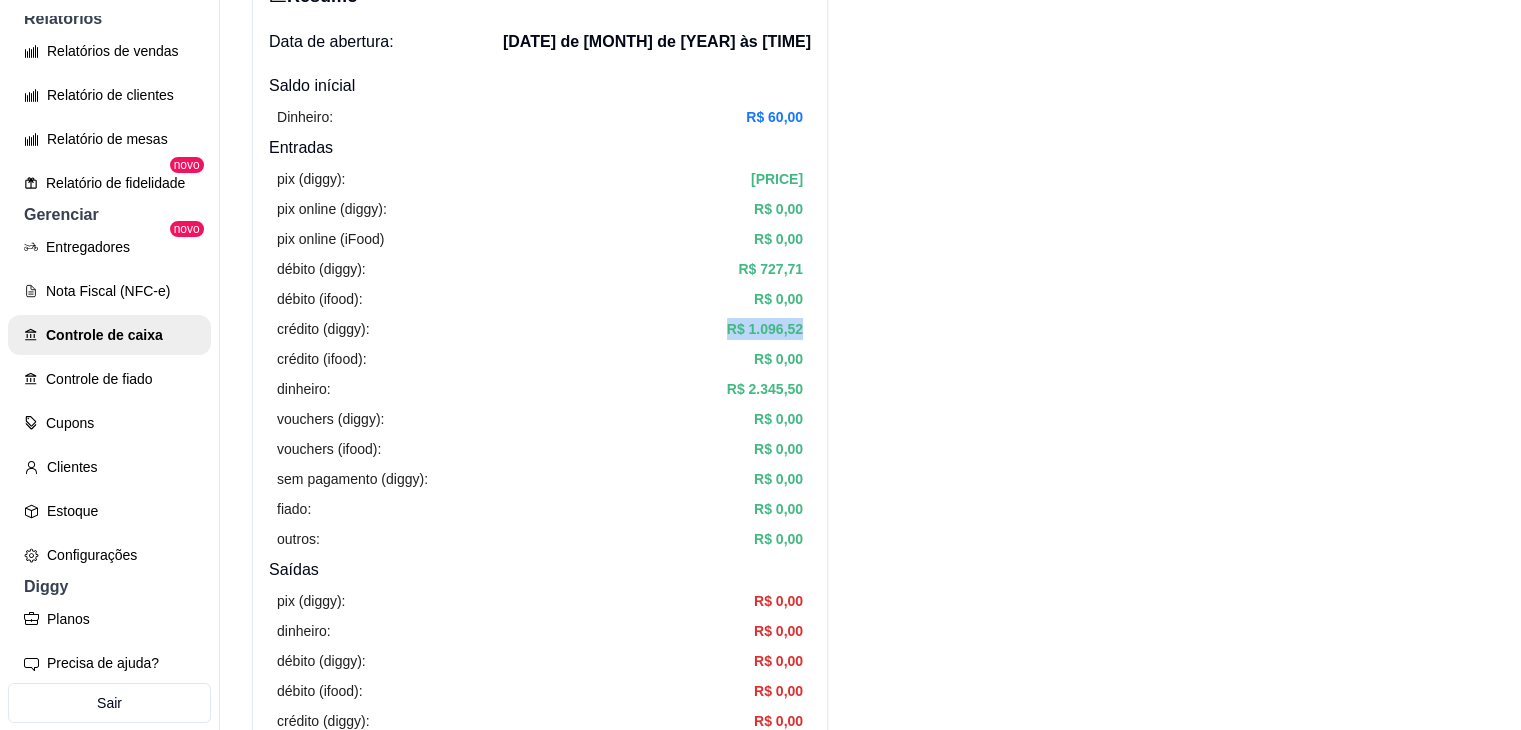 drag, startPoint x: 728, startPoint y: 329, endPoint x: 801, endPoint y: 324, distance: 73.171036 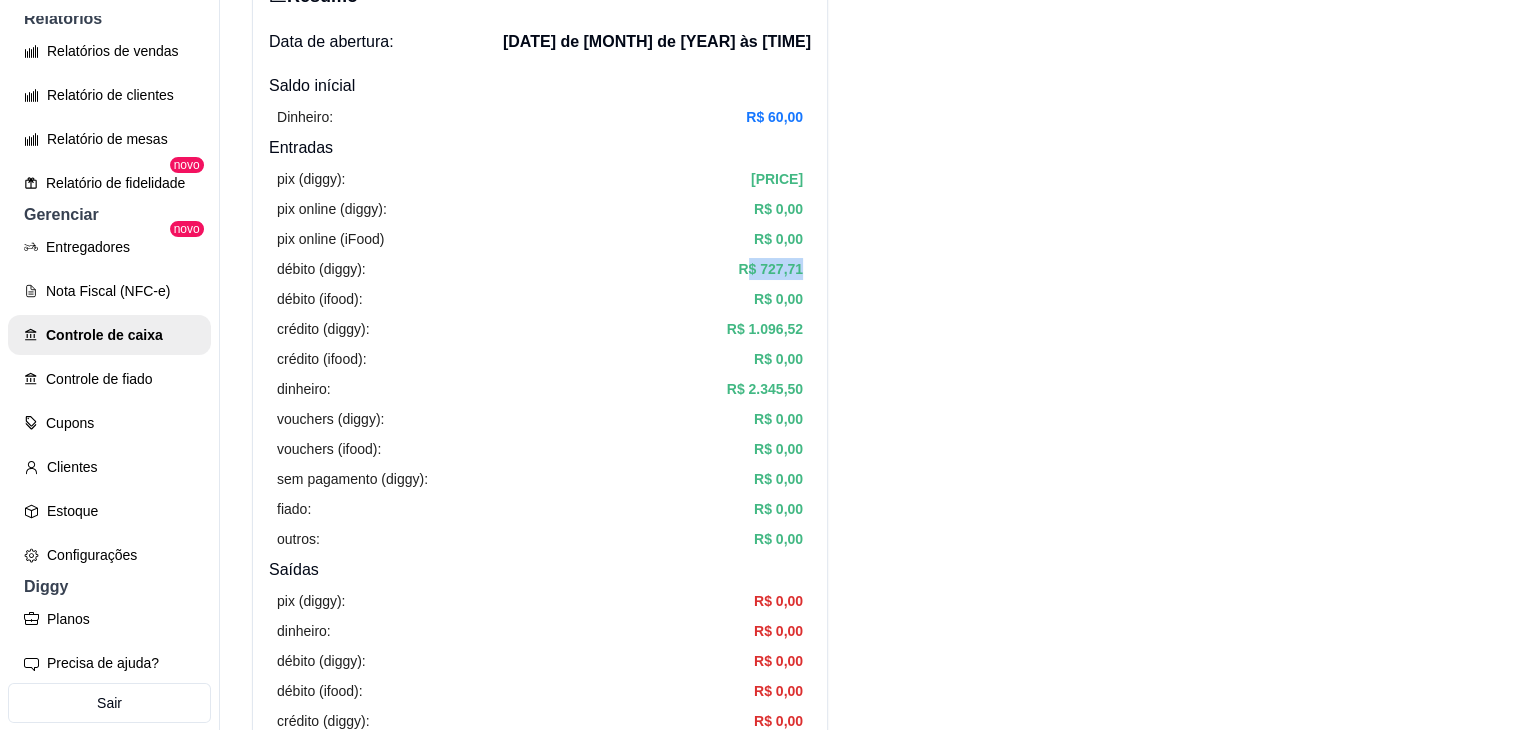 drag, startPoint x: 743, startPoint y: 270, endPoint x: 802, endPoint y: 277, distance: 59.413803 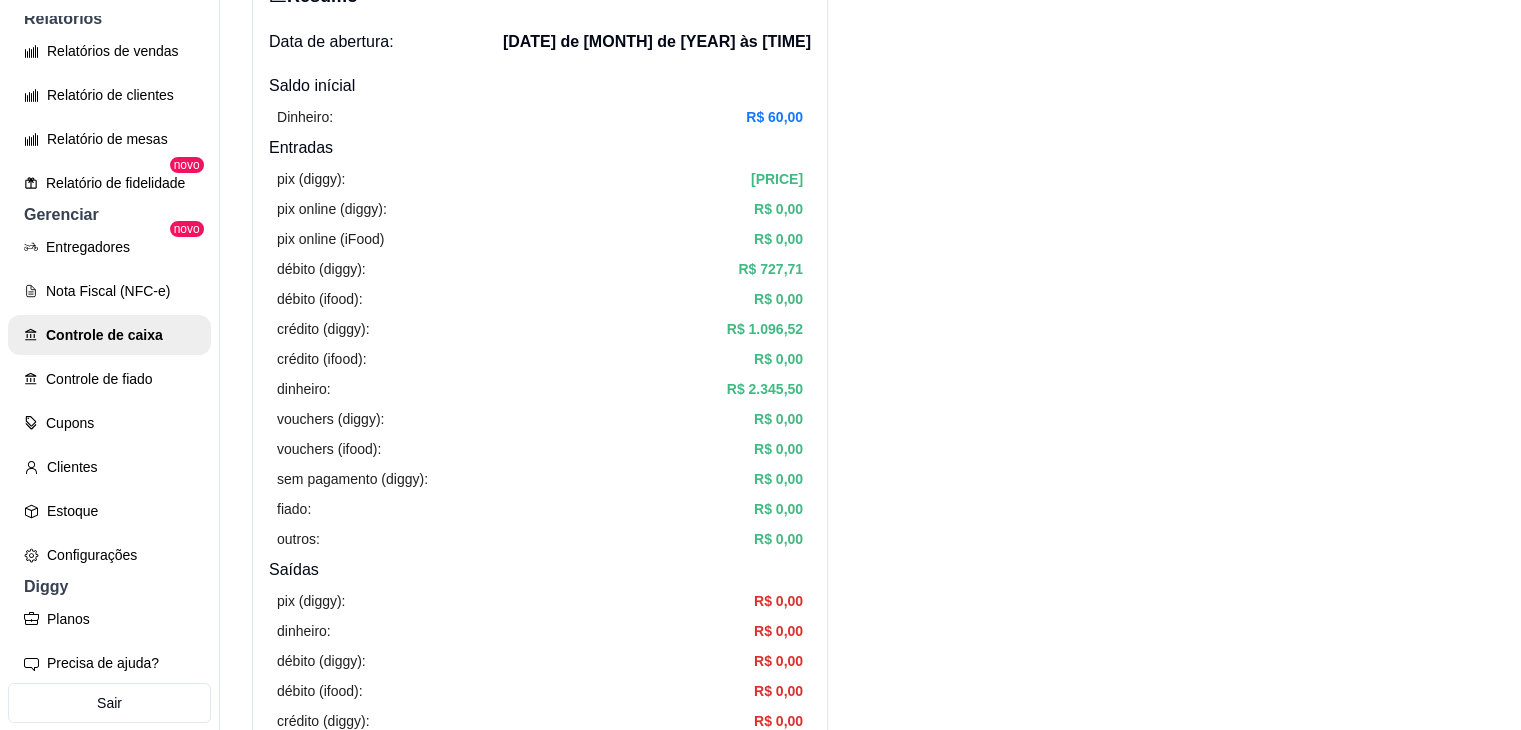 click on "[PRICE]" at bounding box center [777, 179] 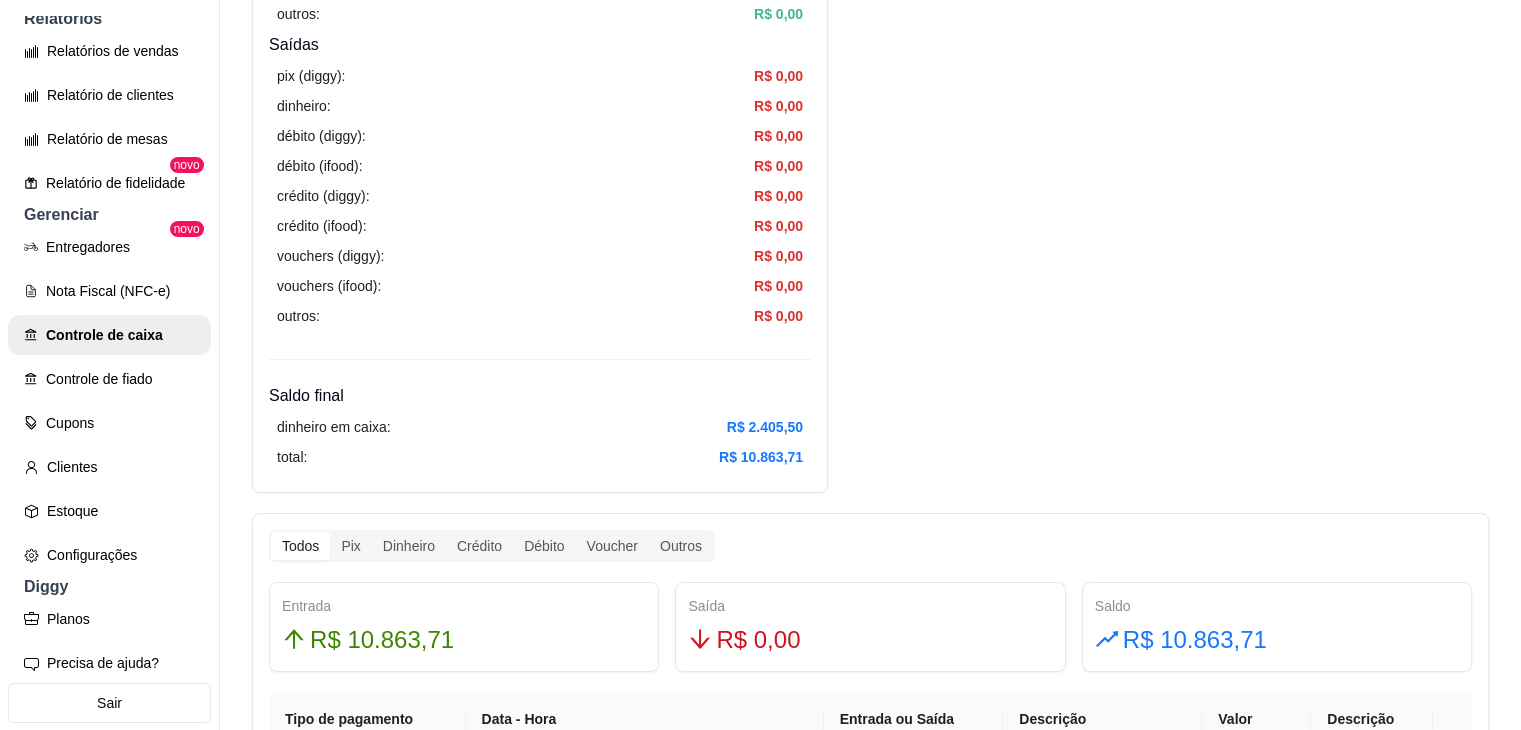 scroll, scrollTop: 683, scrollLeft: 0, axis: vertical 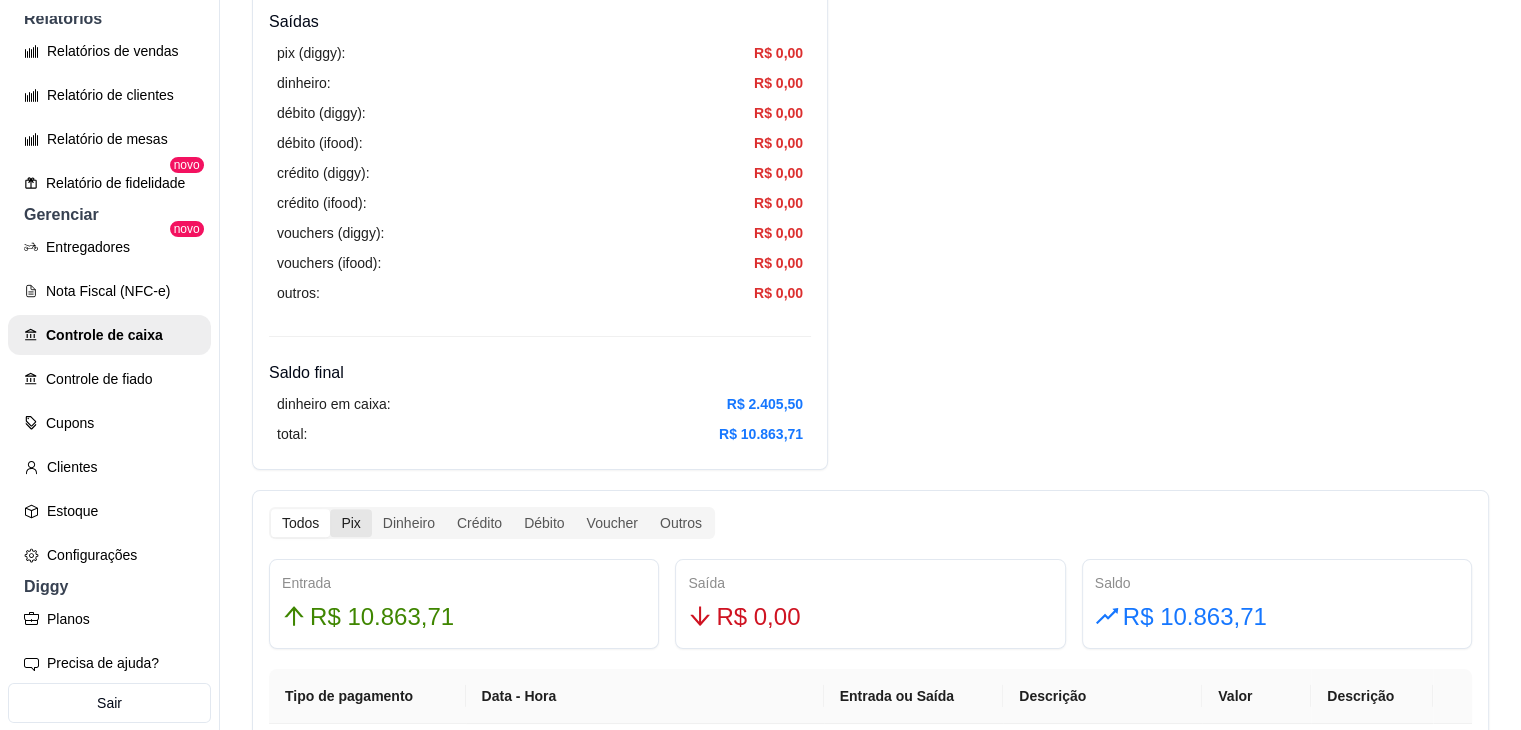 click on "Pix" at bounding box center (350, 523) 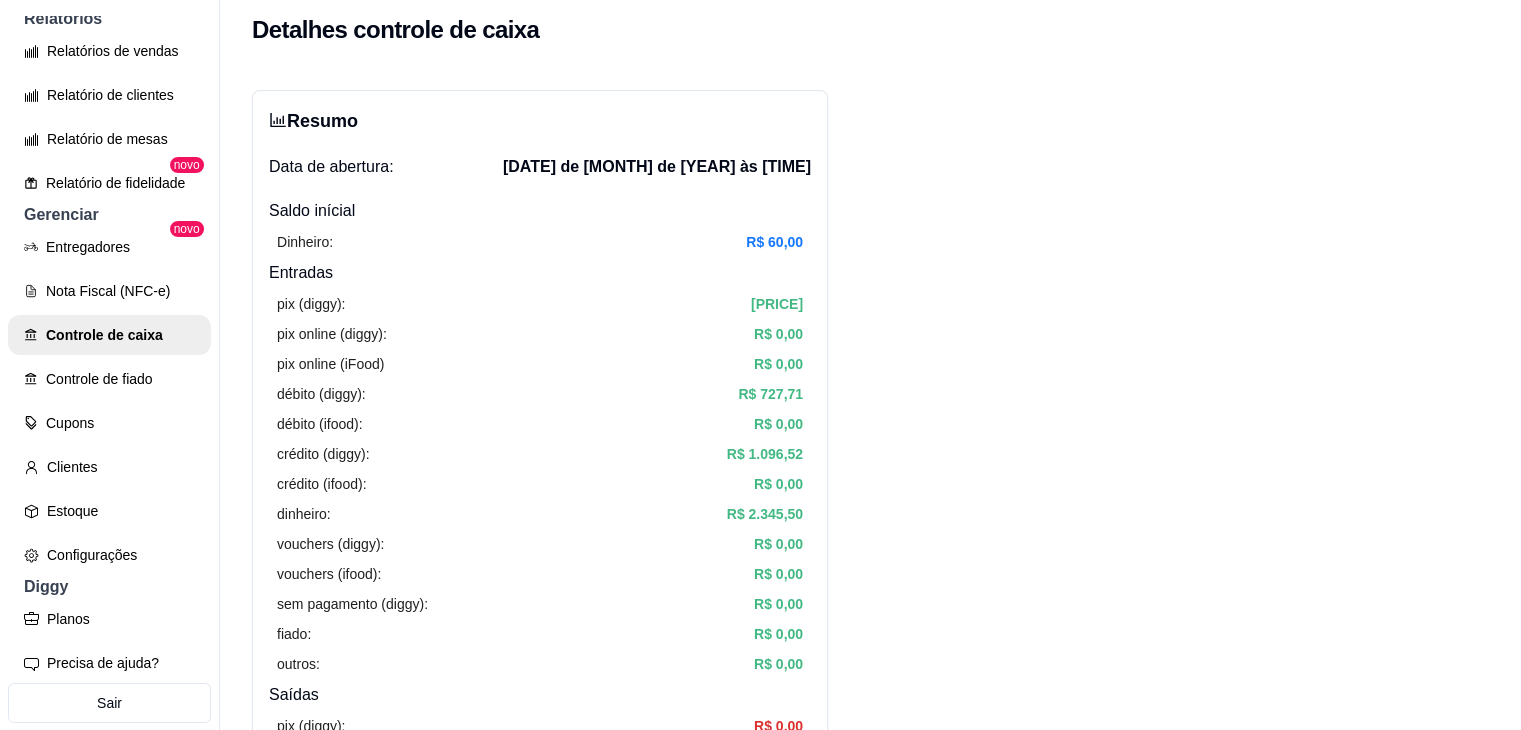 scroll, scrollTop: 0, scrollLeft: 0, axis: both 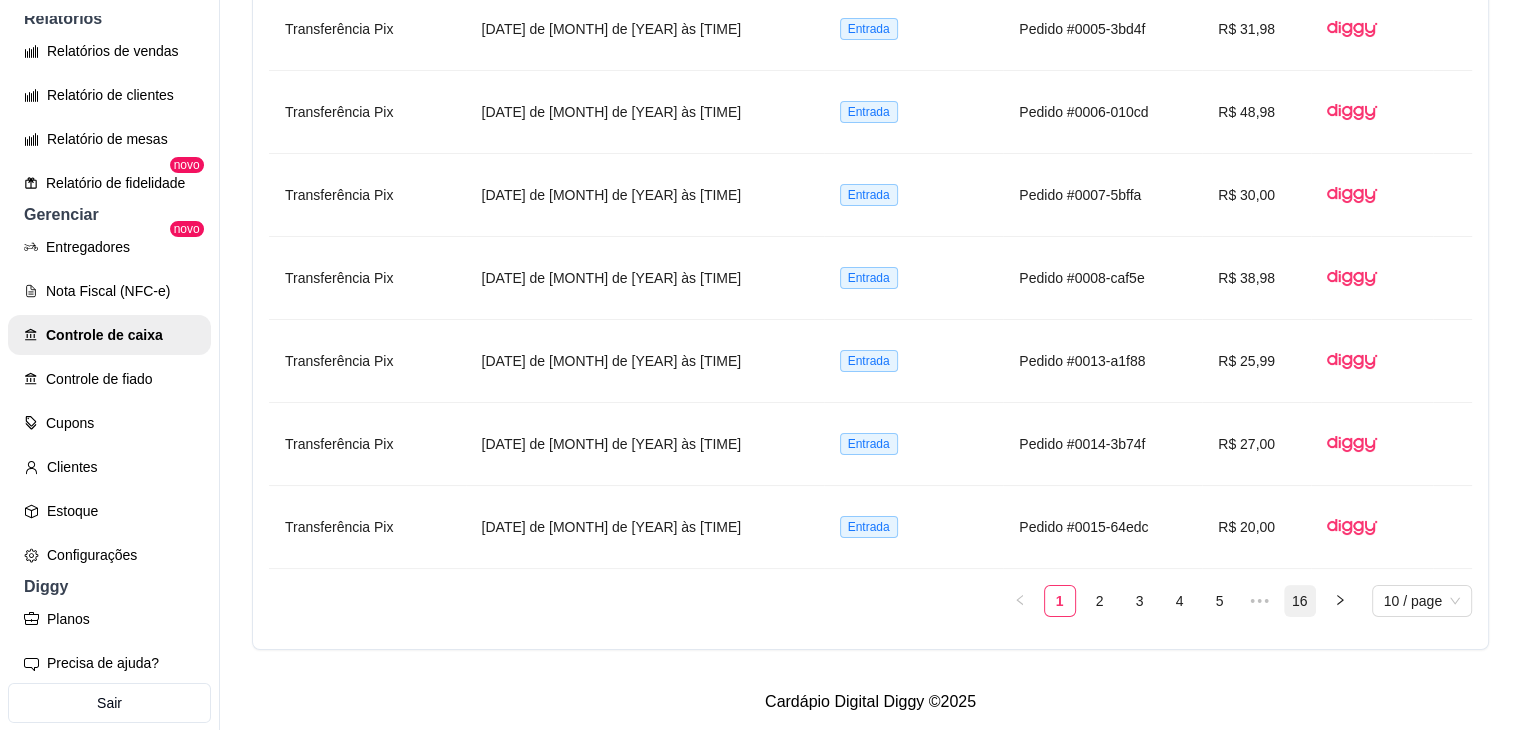 click on "16" at bounding box center [1300, 601] 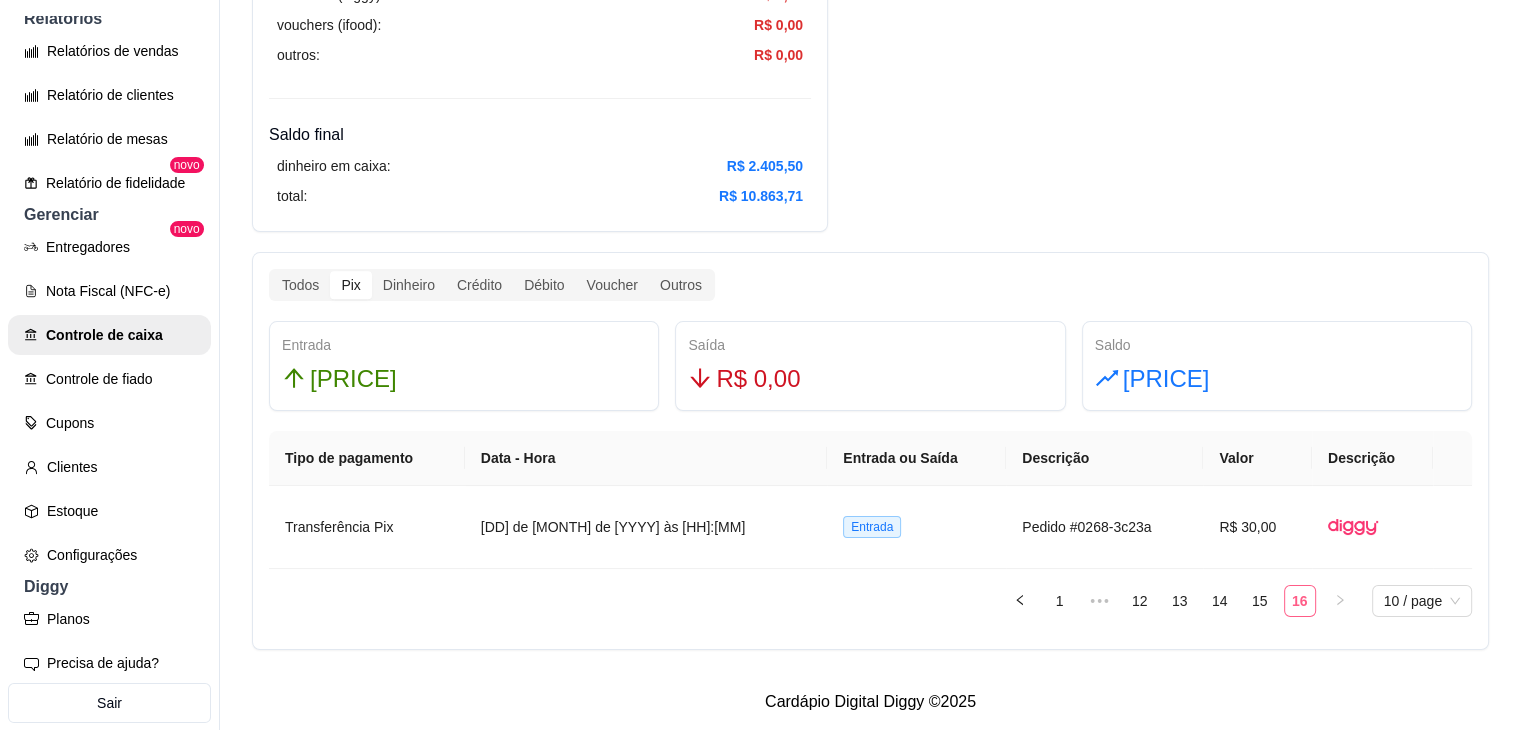 click on "16" at bounding box center (1300, 601) 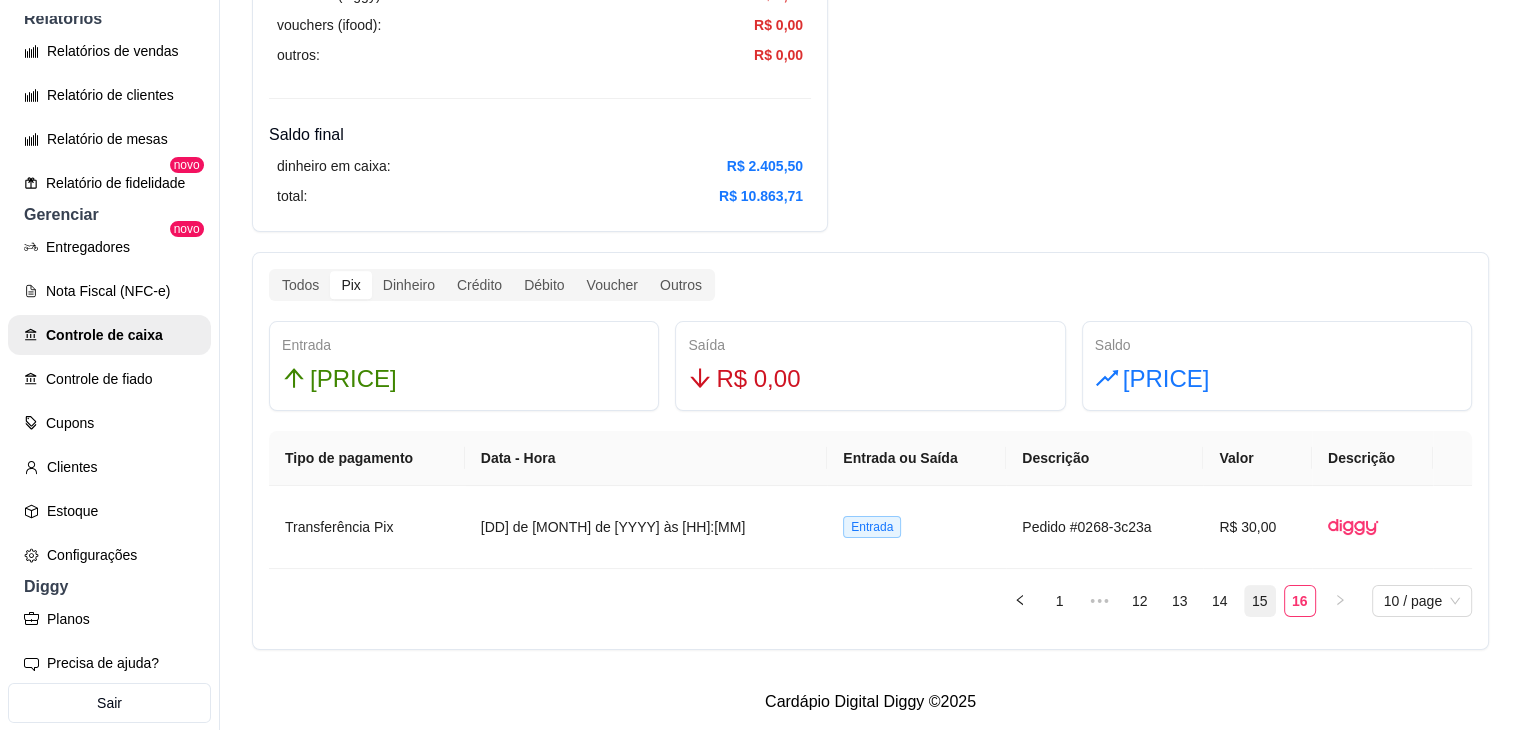 click on "15" at bounding box center (1260, 601) 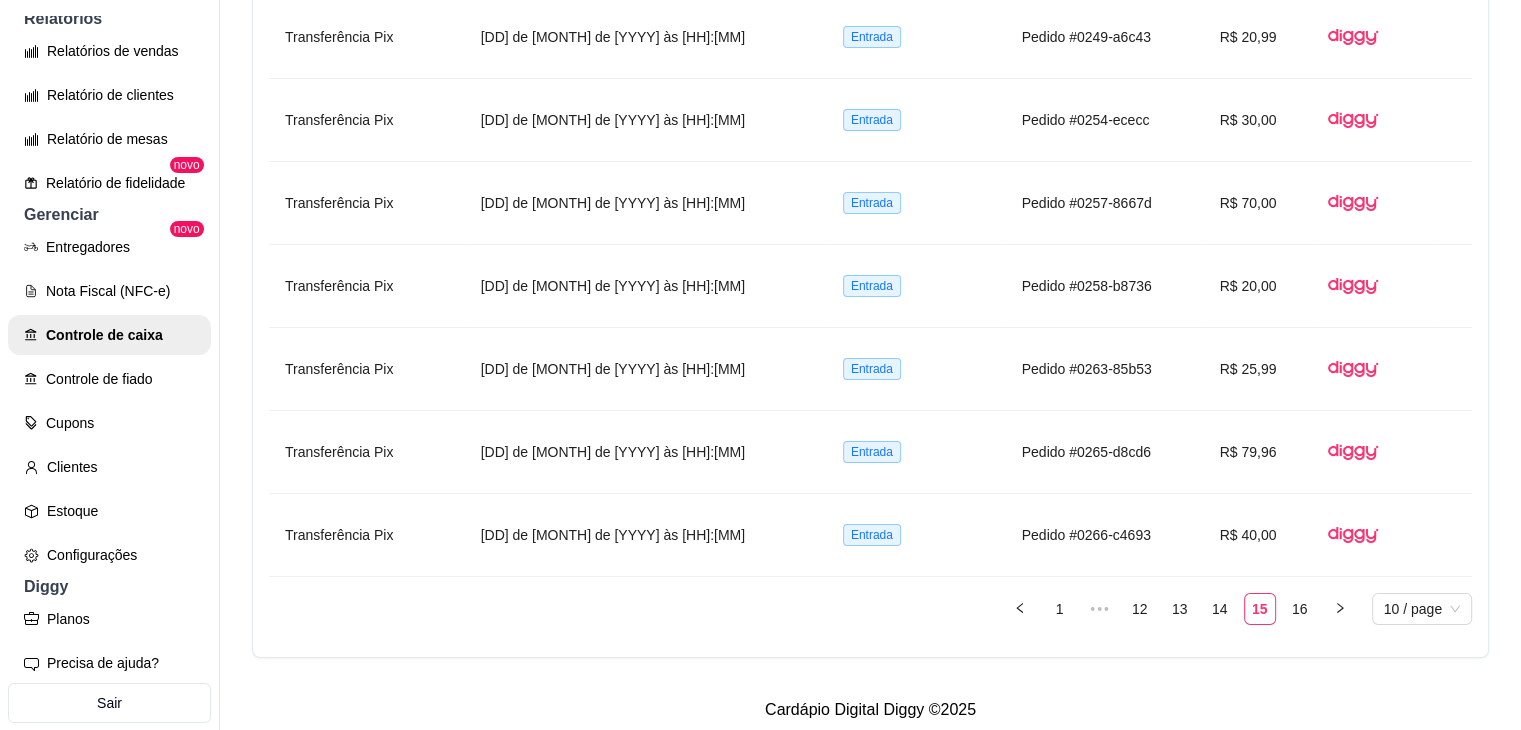 scroll, scrollTop: 1661, scrollLeft: 0, axis: vertical 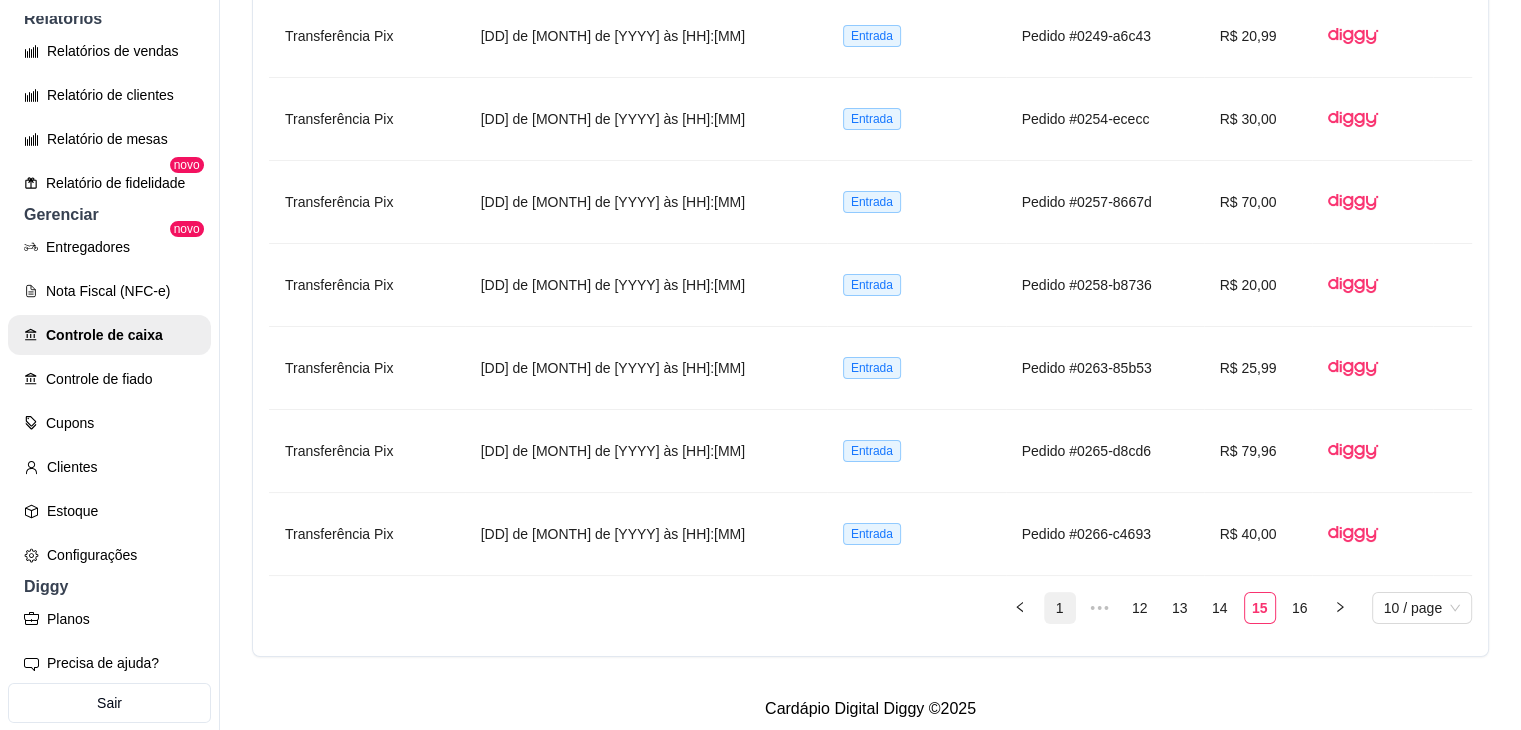 click on "1" at bounding box center (1060, 608) 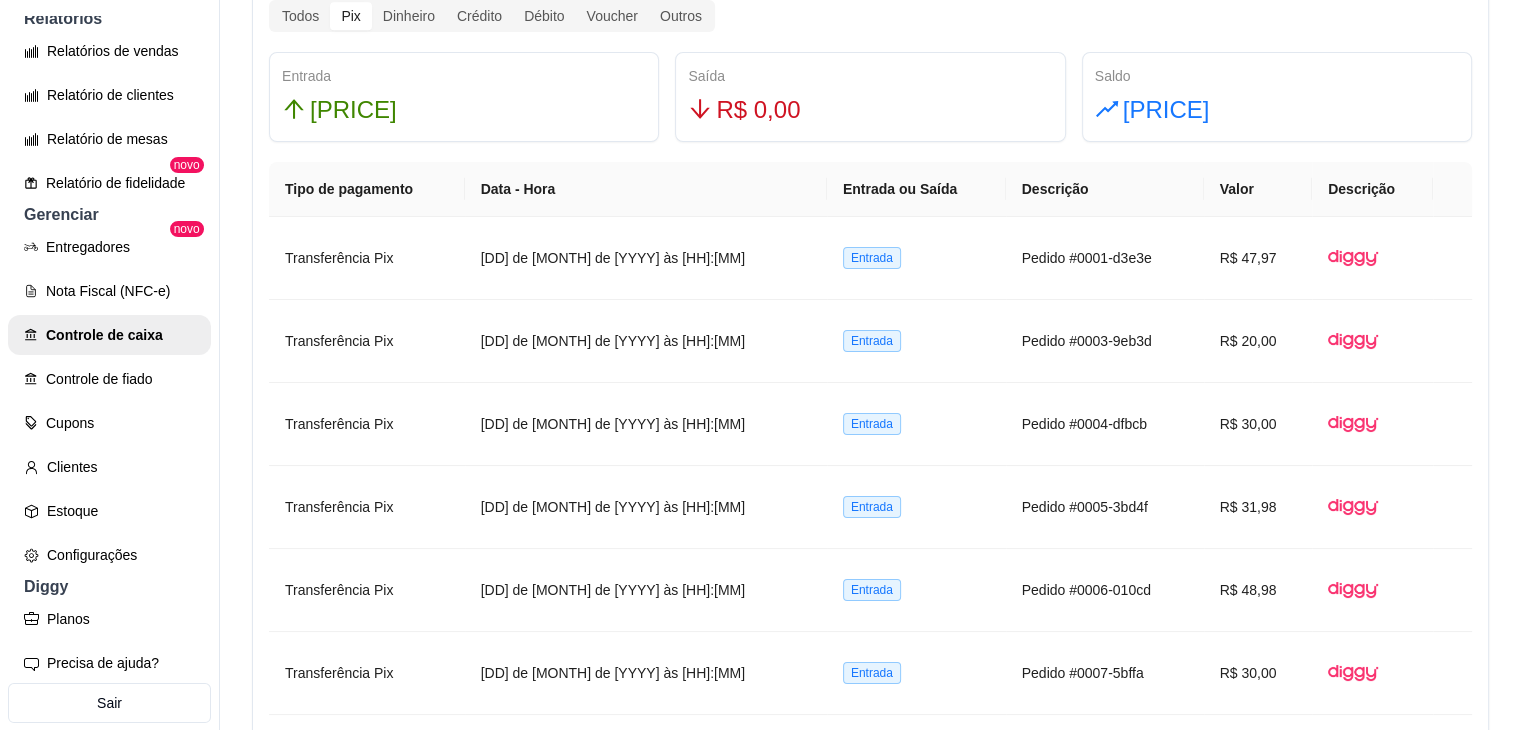 scroll, scrollTop: 1191, scrollLeft: 0, axis: vertical 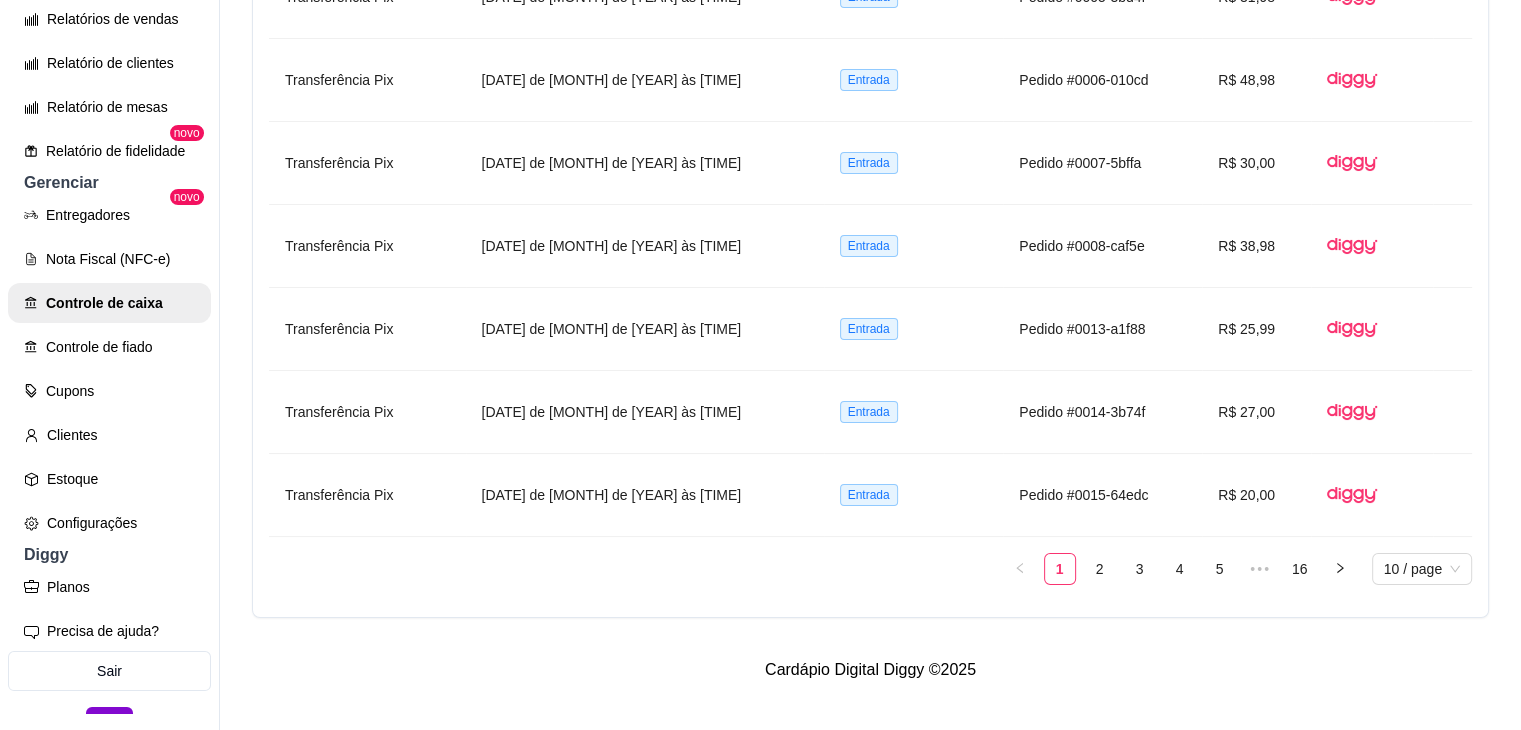 click on "1 2 3 4 5 ••• 16 10 / page" at bounding box center (870, 569) 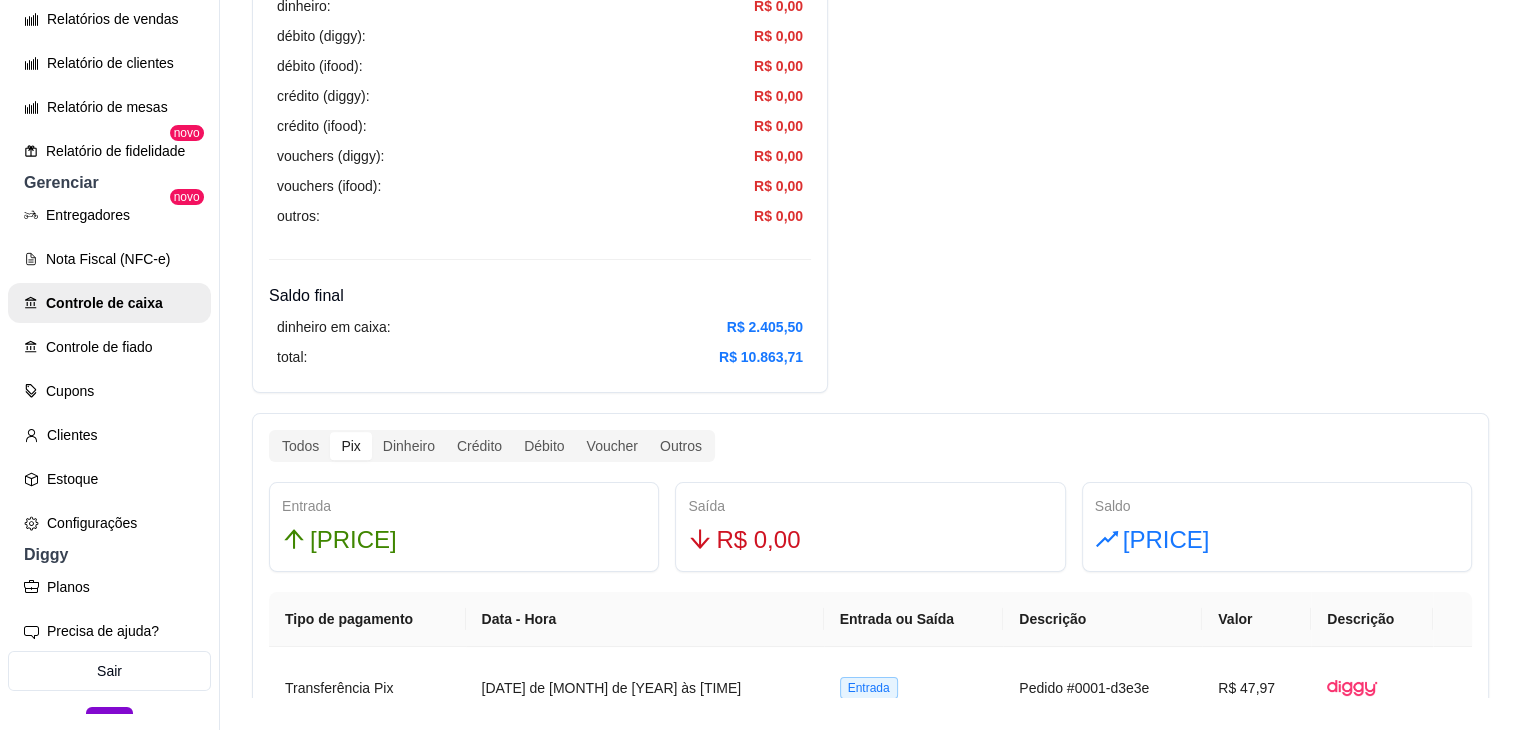 scroll, scrollTop: 728, scrollLeft: 0, axis: vertical 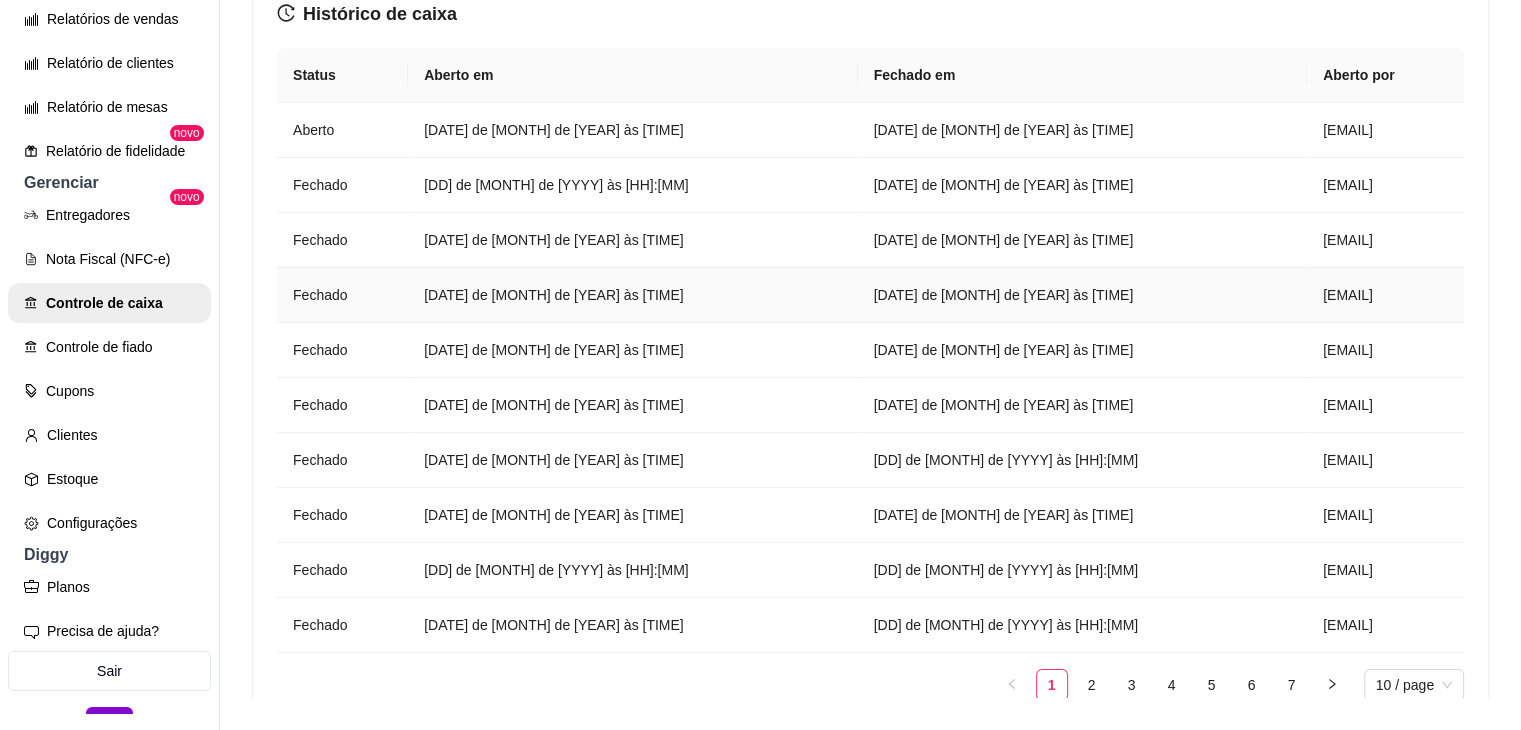 click on "[DATE] de [MONTH] de [YEAR] às [TIME]" at bounding box center [632, 295] 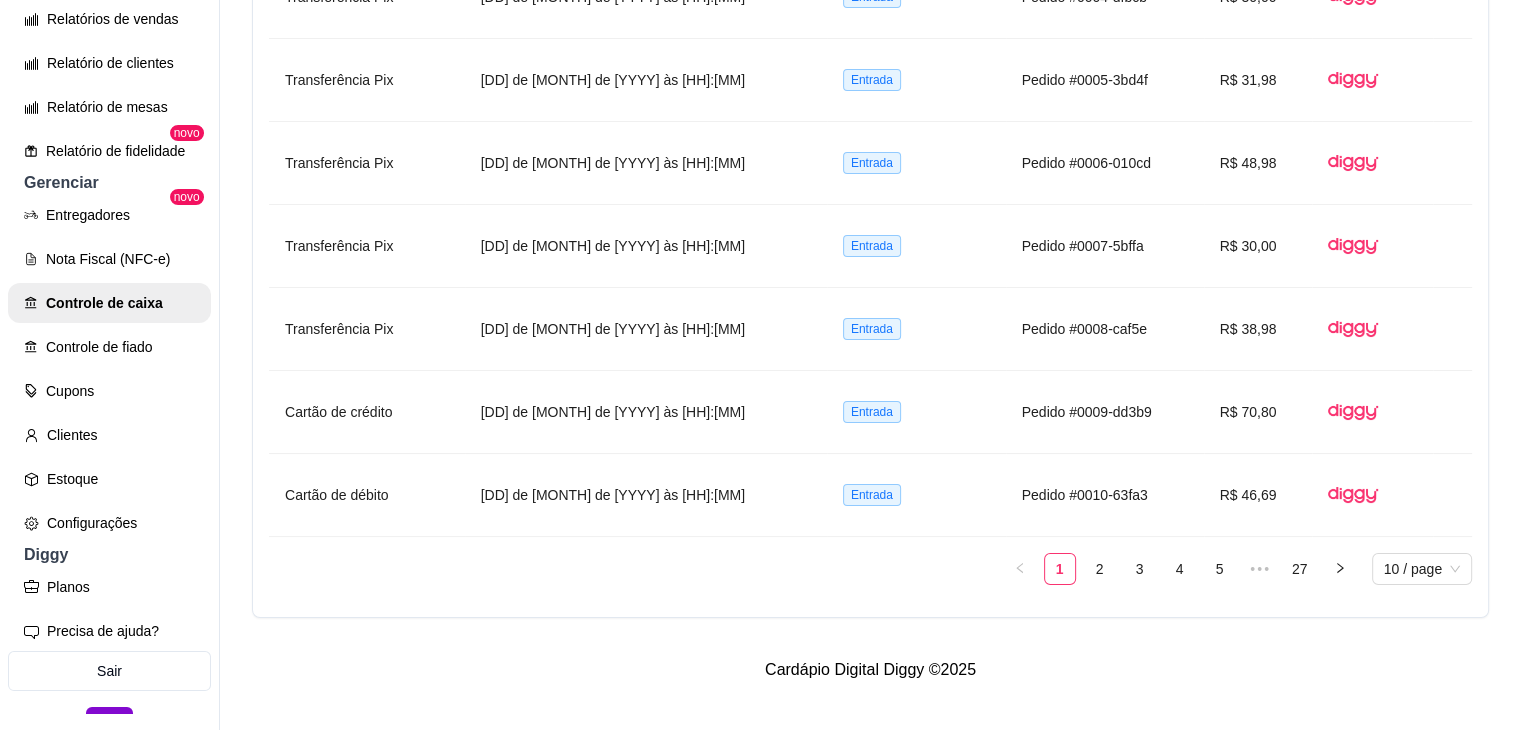 scroll, scrollTop: 0, scrollLeft: 0, axis: both 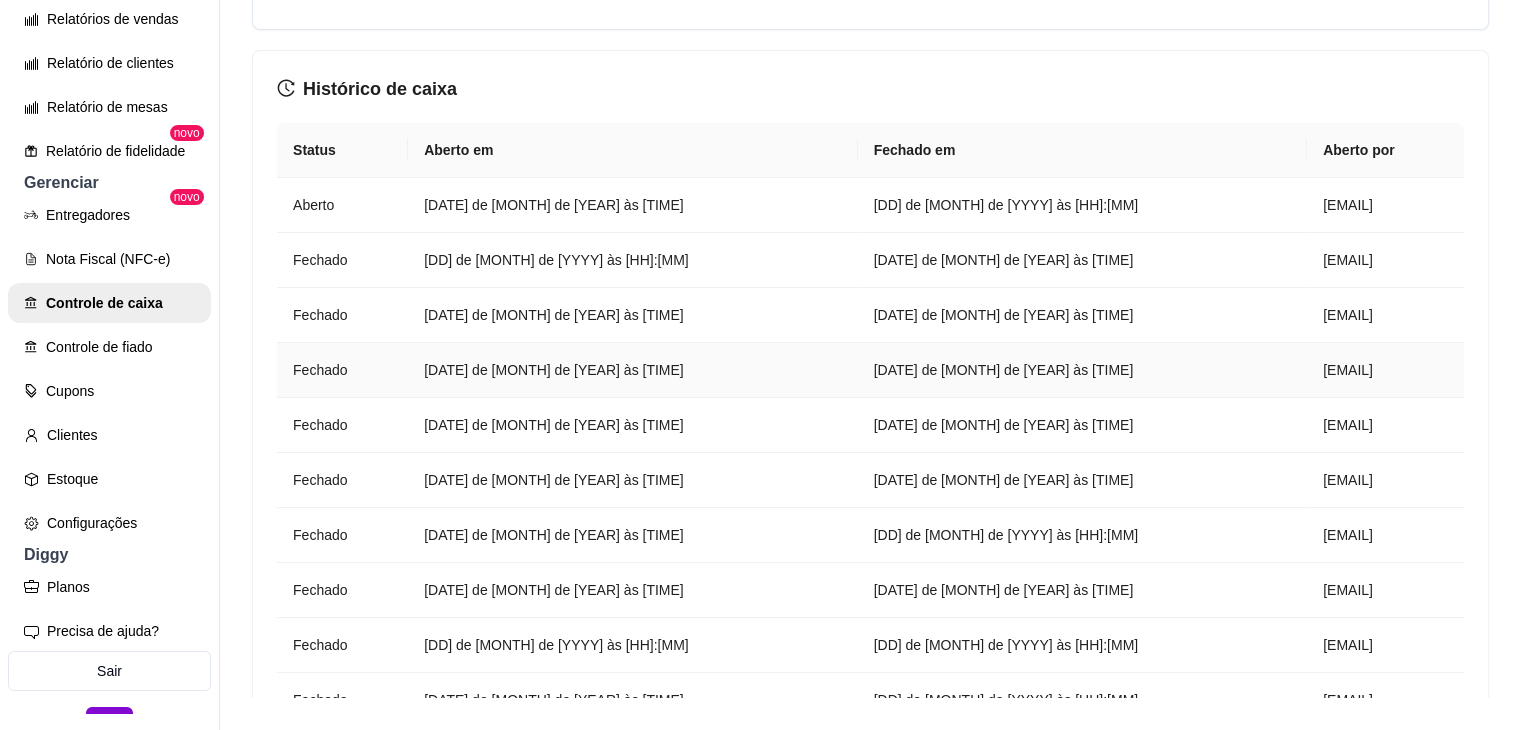 click on "[DATE] de [MONTH] de [YEAR] às [TIME]" at bounding box center (632, 370) 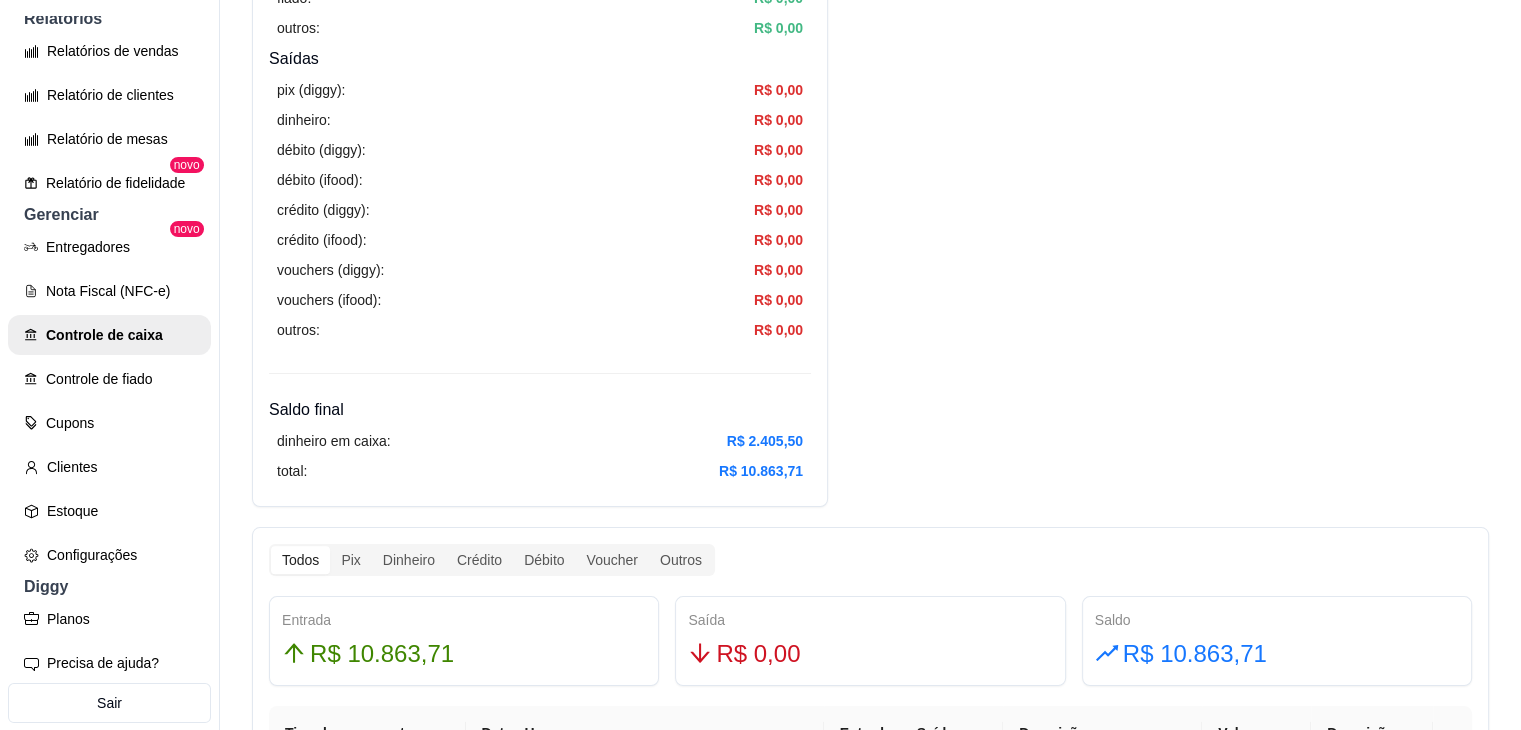 scroll, scrollTop: 644, scrollLeft: 0, axis: vertical 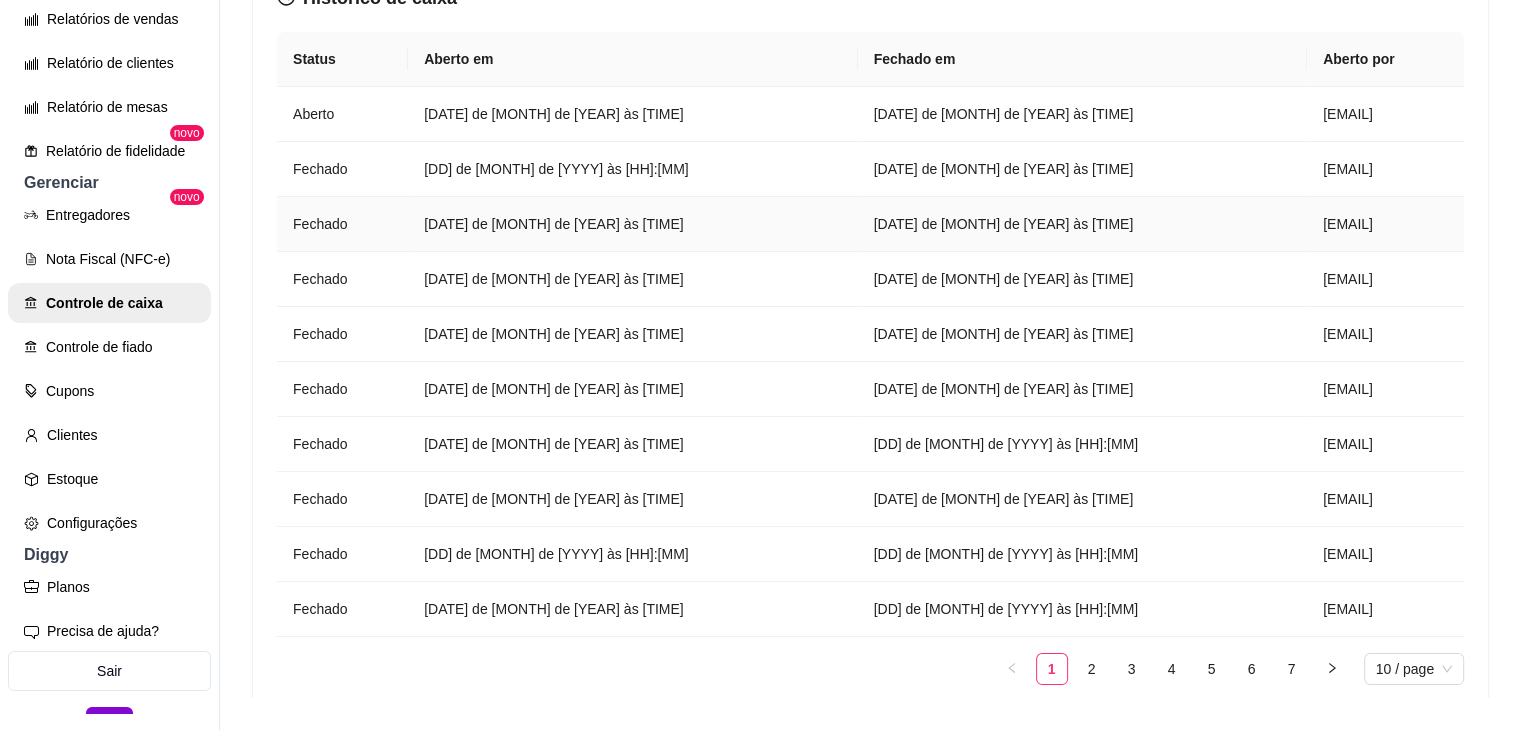 click on "[DATE] de [MONTH] de [YEAR] às [TIME]" at bounding box center [632, 224] 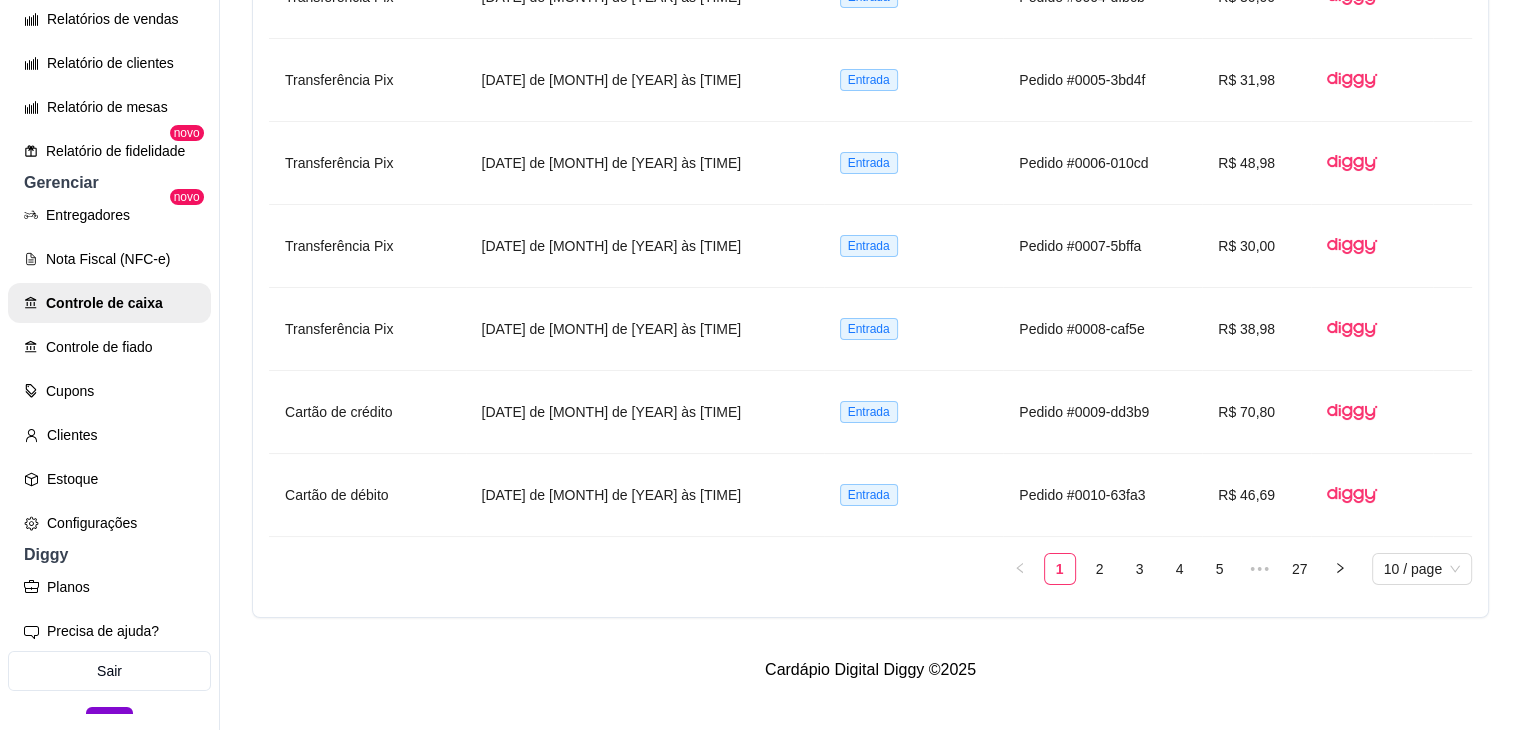 scroll, scrollTop: 0, scrollLeft: 0, axis: both 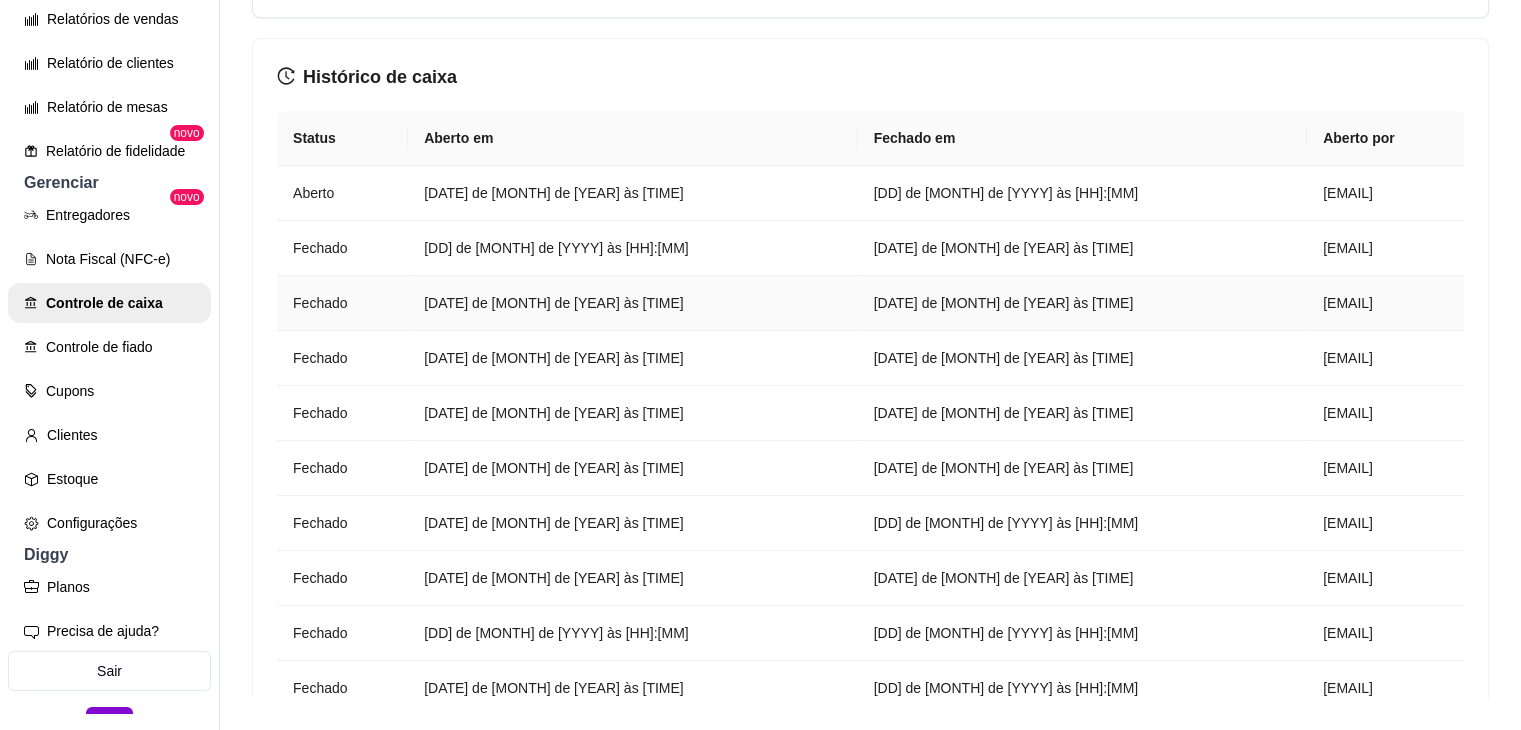 click on "[DATE] de [MONTH] de [YEAR] às [TIME]" at bounding box center [632, 303] 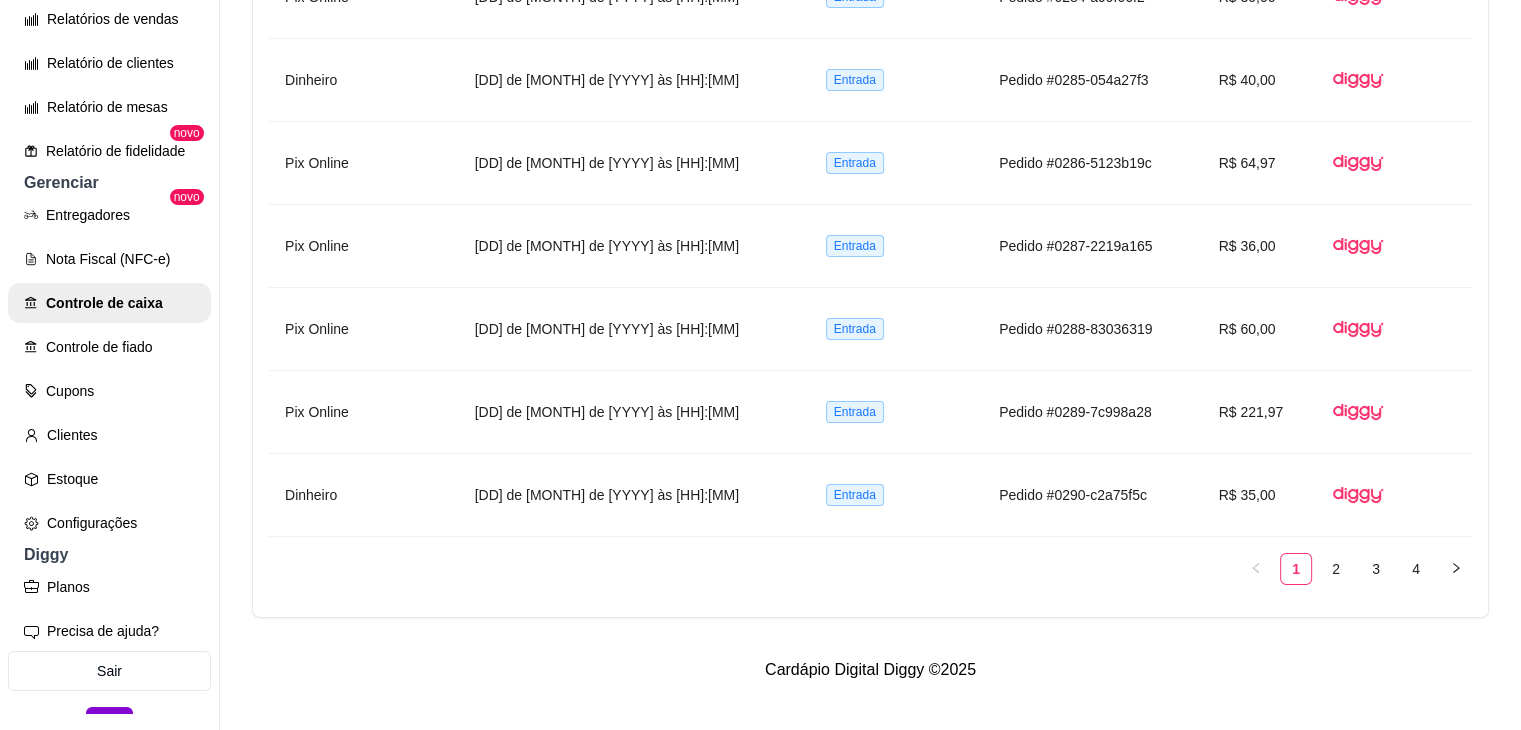 scroll, scrollTop: 0, scrollLeft: 0, axis: both 